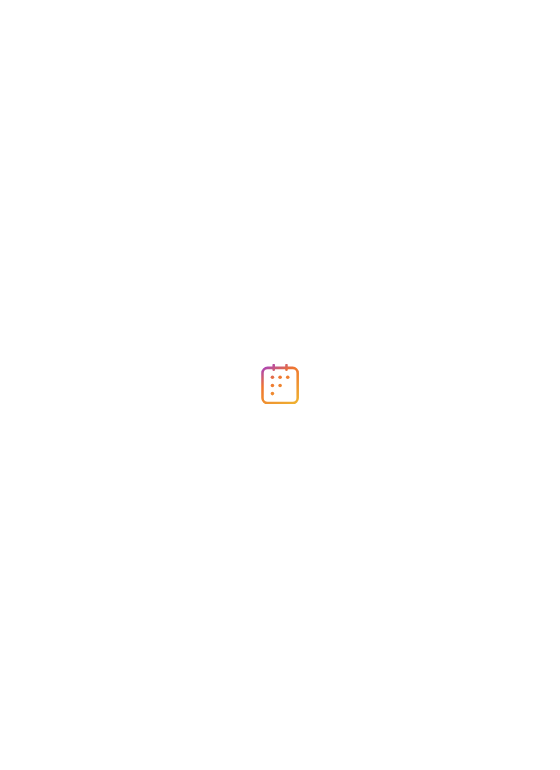 scroll, scrollTop: 0, scrollLeft: 0, axis: both 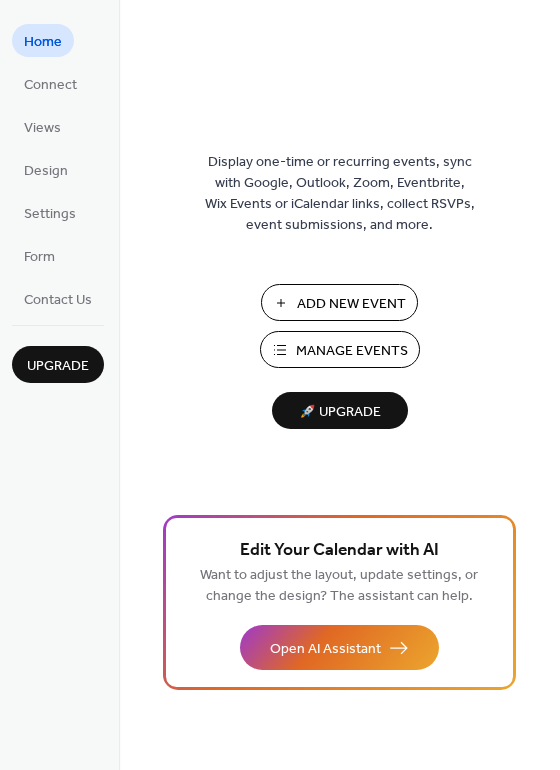 click on "Add New Event" at bounding box center (339, 302) 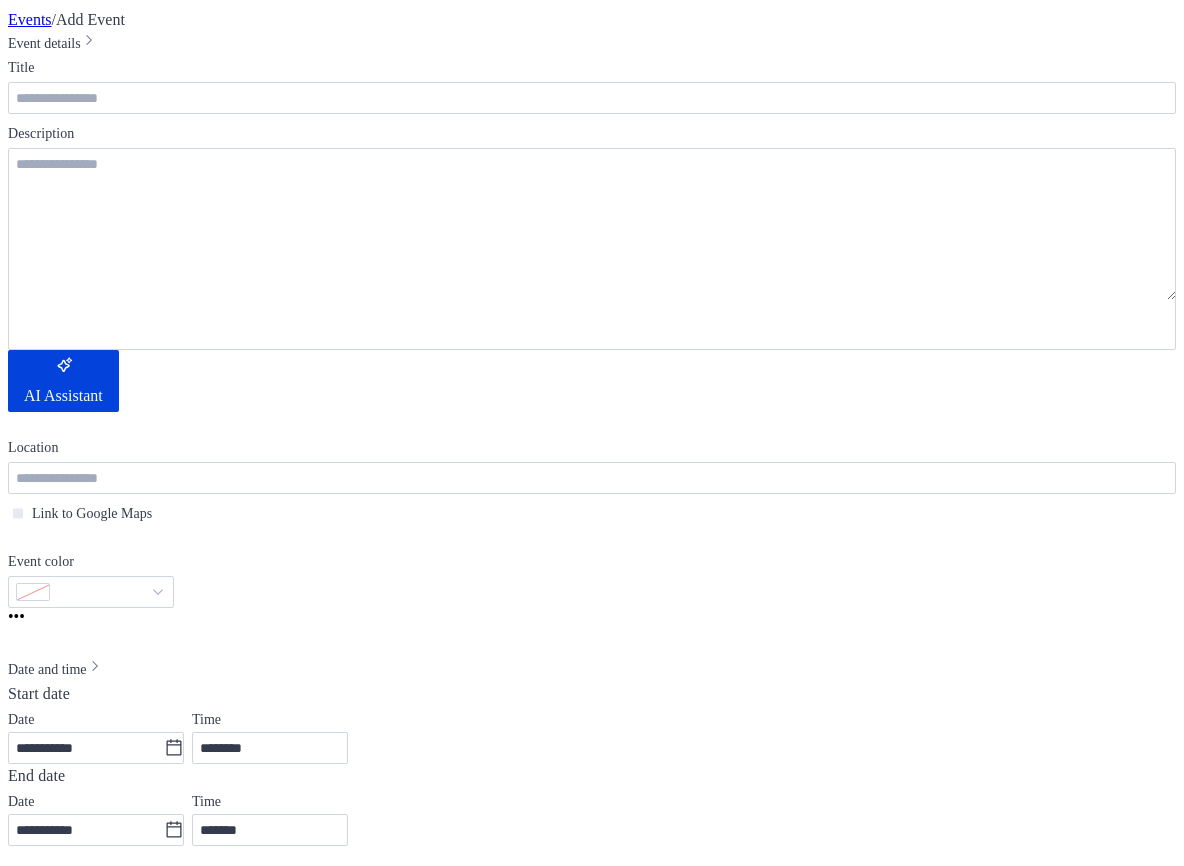 scroll, scrollTop: 0, scrollLeft: 0, axis: both 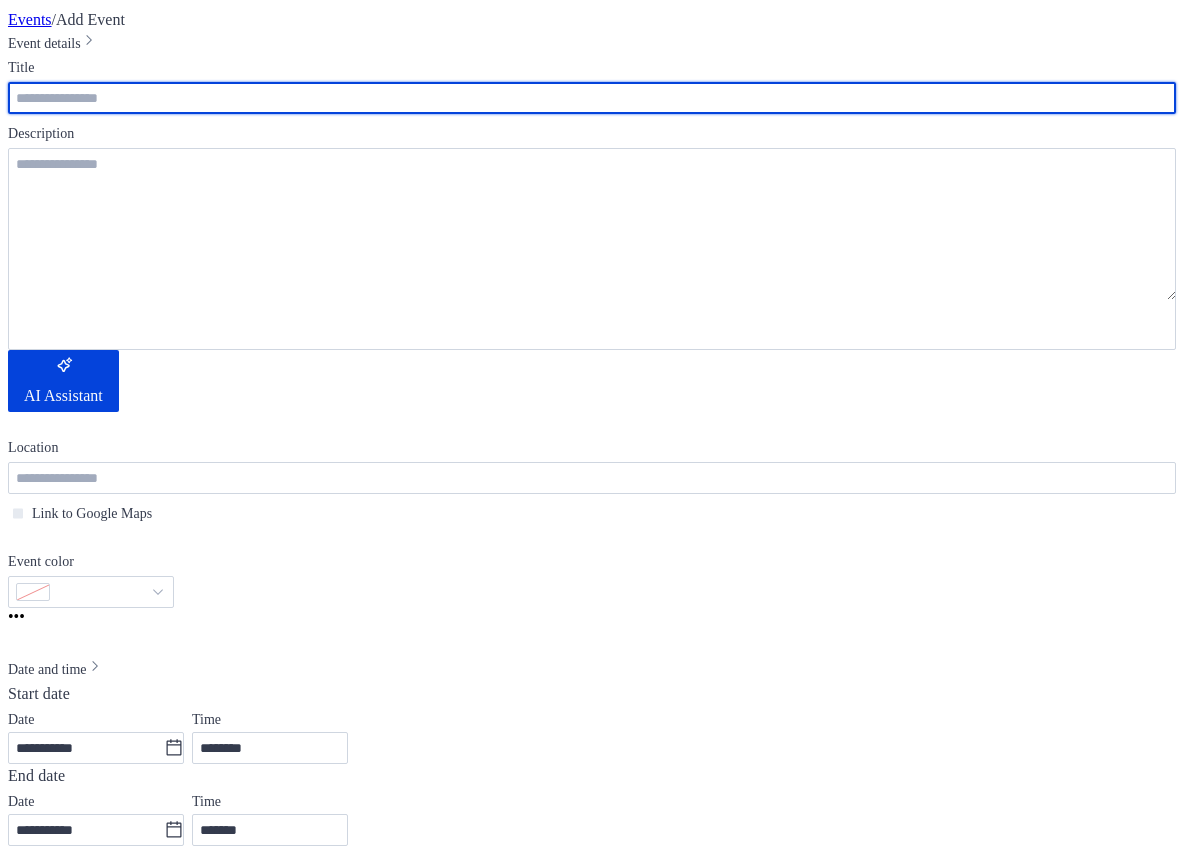 click at bounding box center [592, 98] 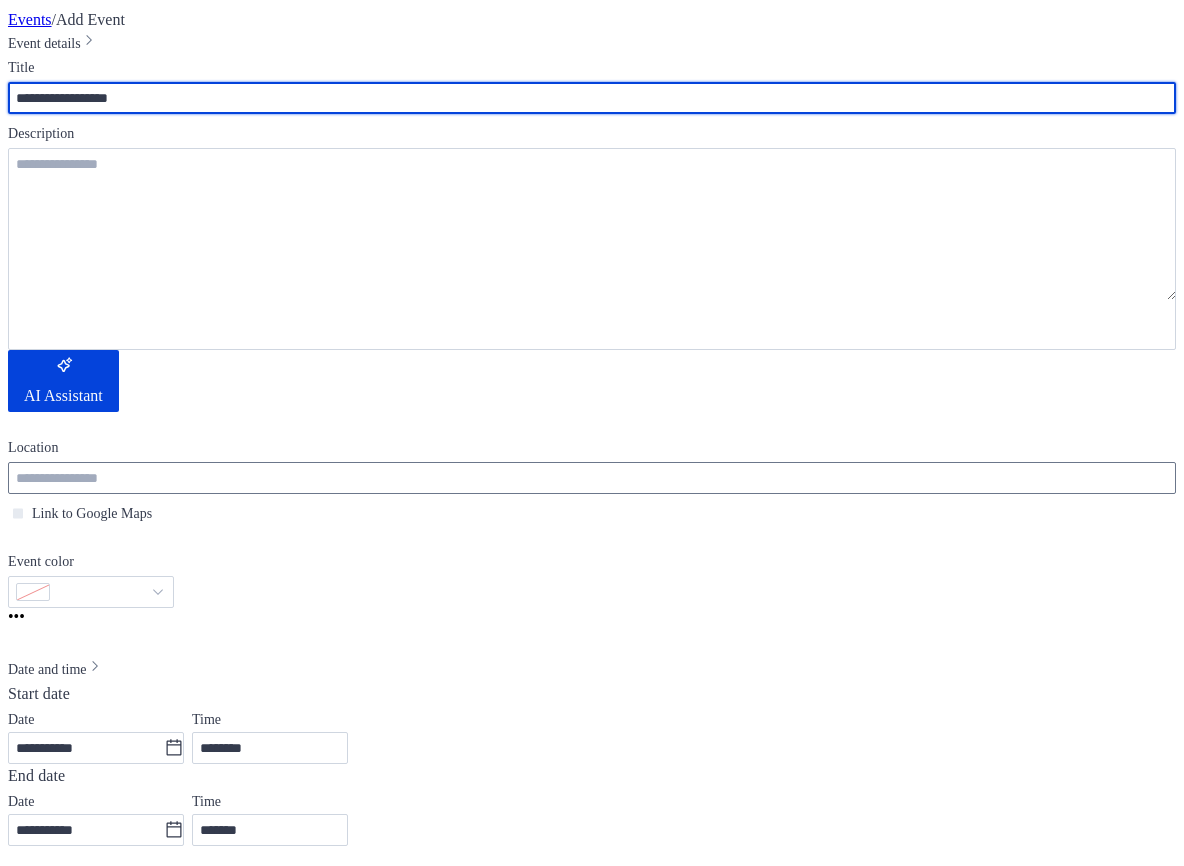 type on "**********" 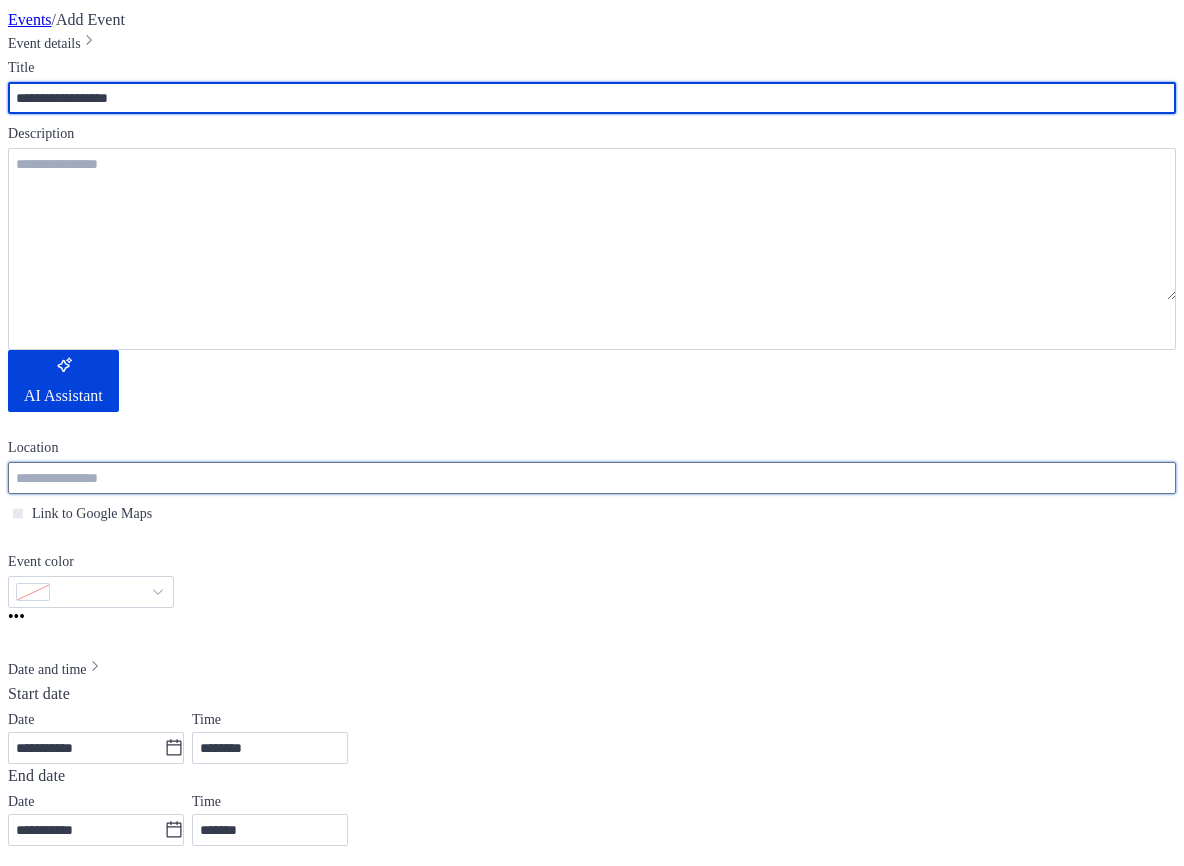 click at bounding box center (592, 478) 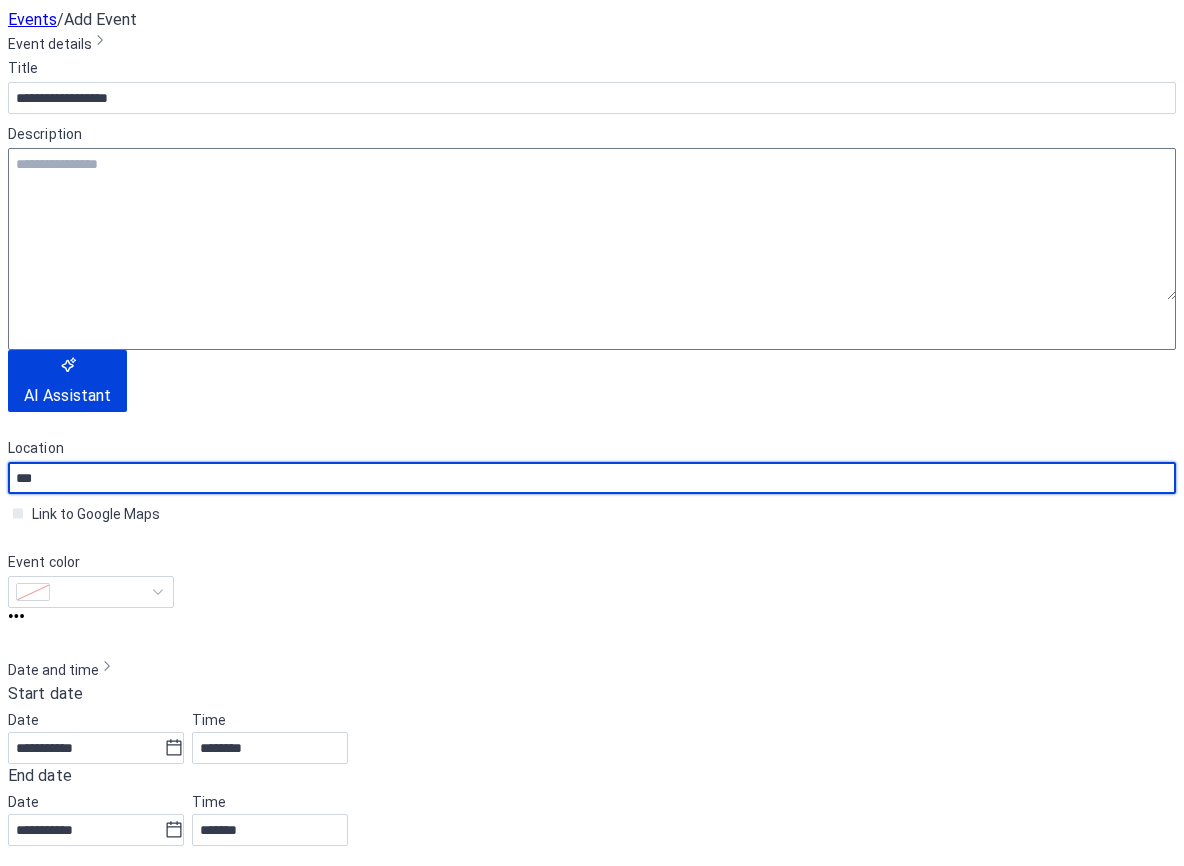 type on "***" 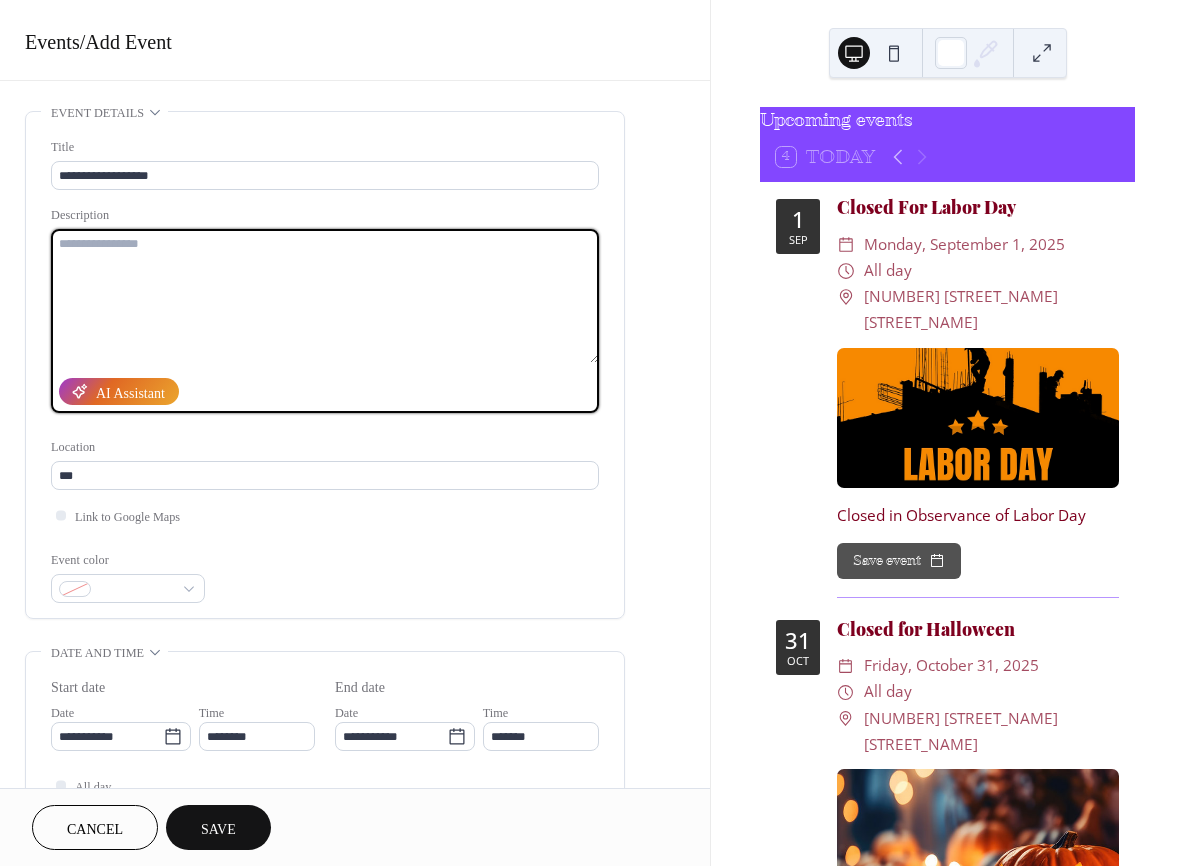 click at bounding box center (325, 296) 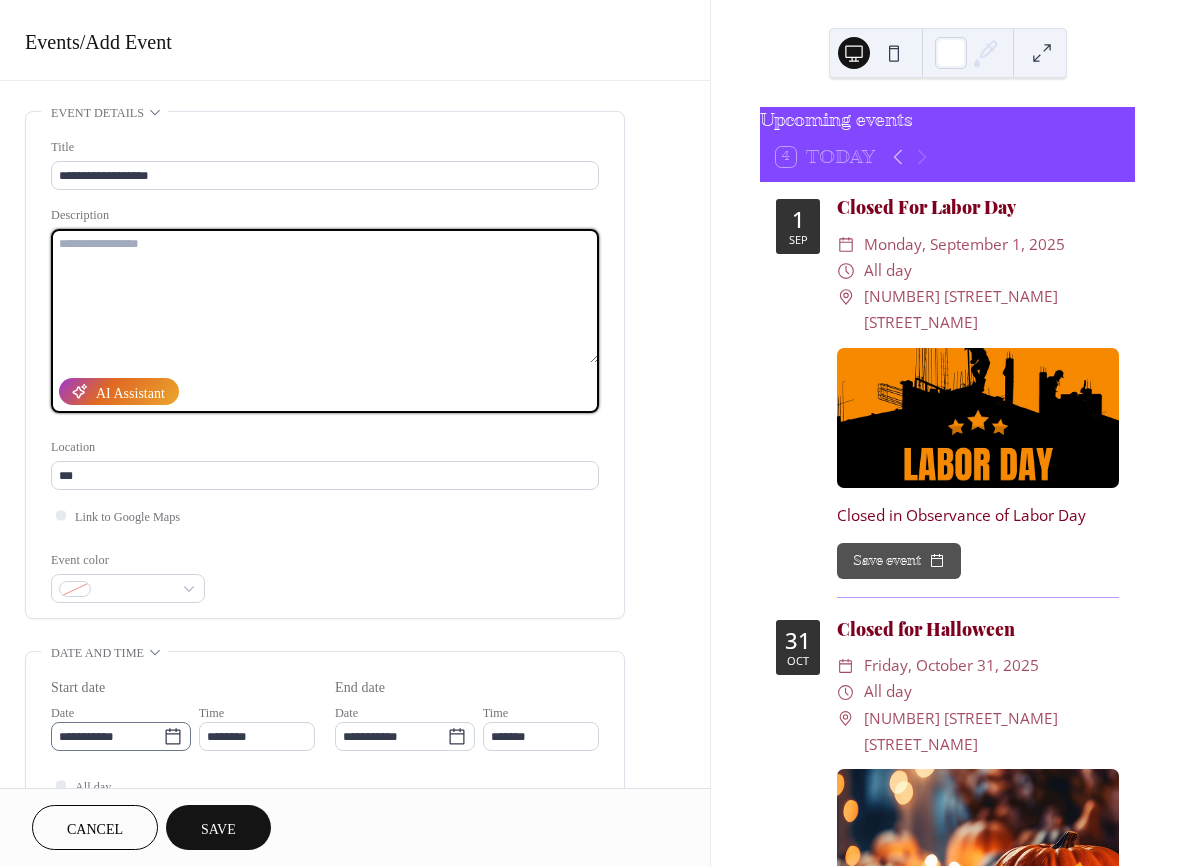 scroll, scrollTop: 0, scrollLeft: 0, axis: both 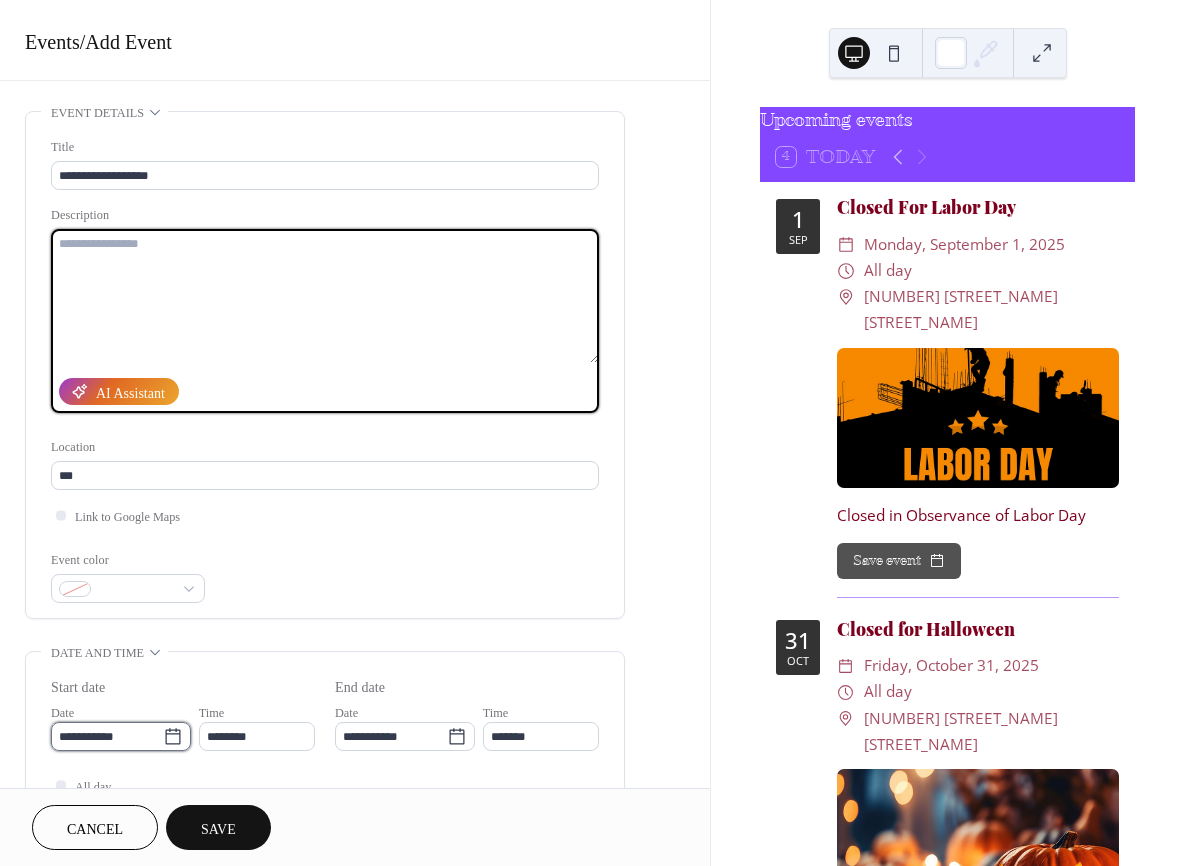 click on "**********" at bounding box center [107, 736] 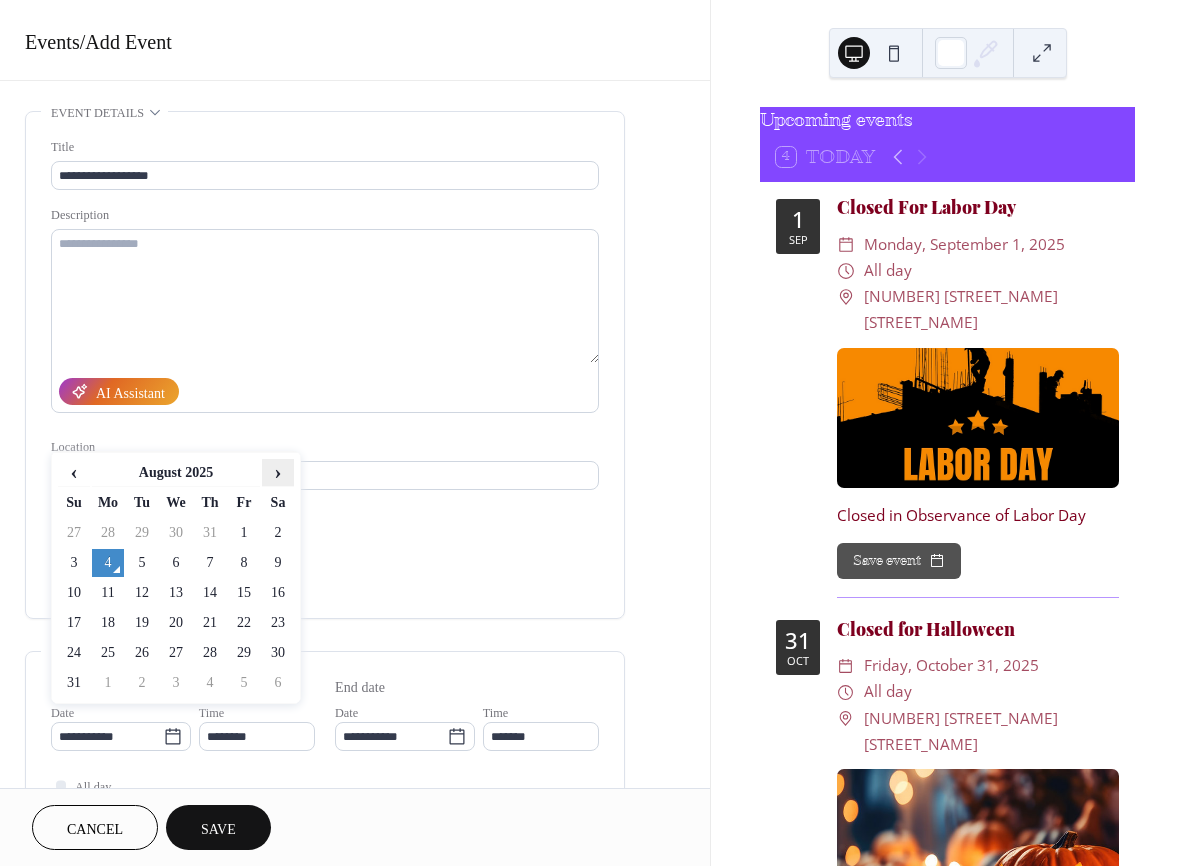 click on "›" at bounding box center [278, 472] 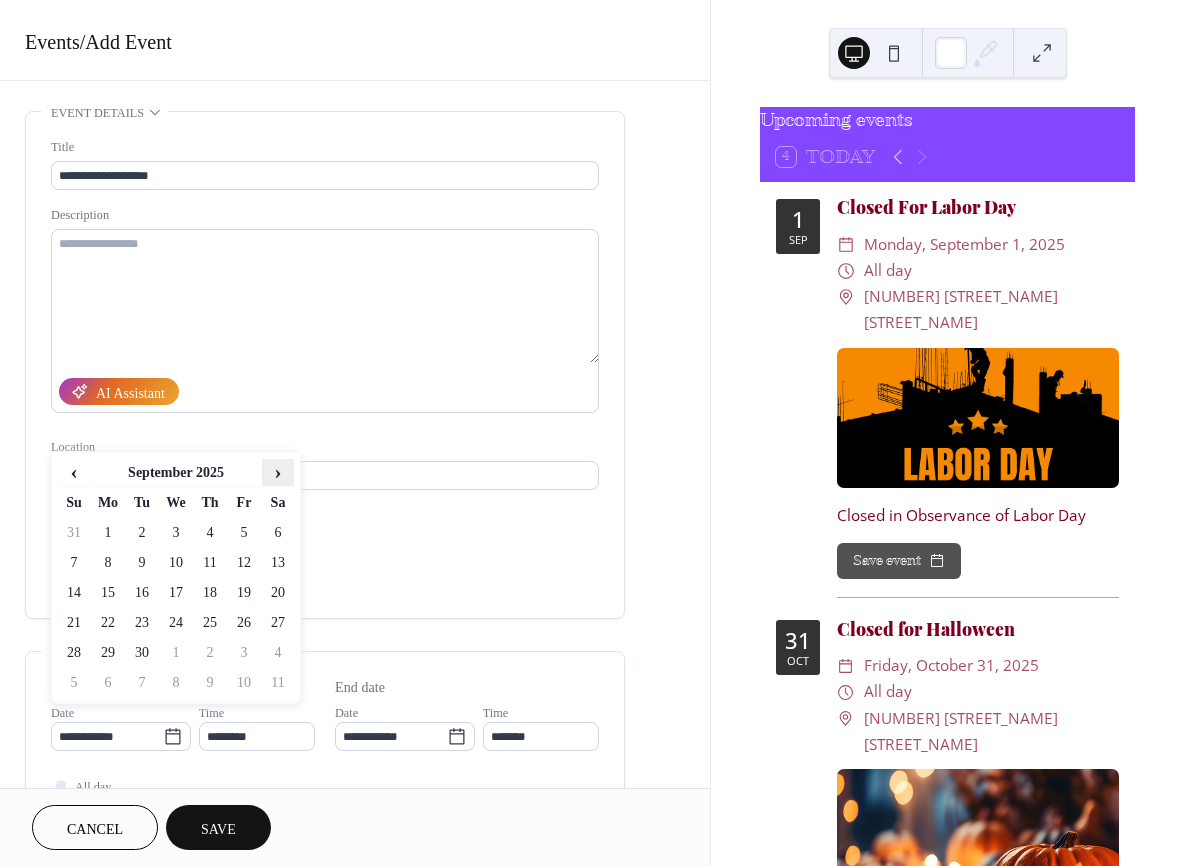 click on "›" at bounding box center [278, 472] 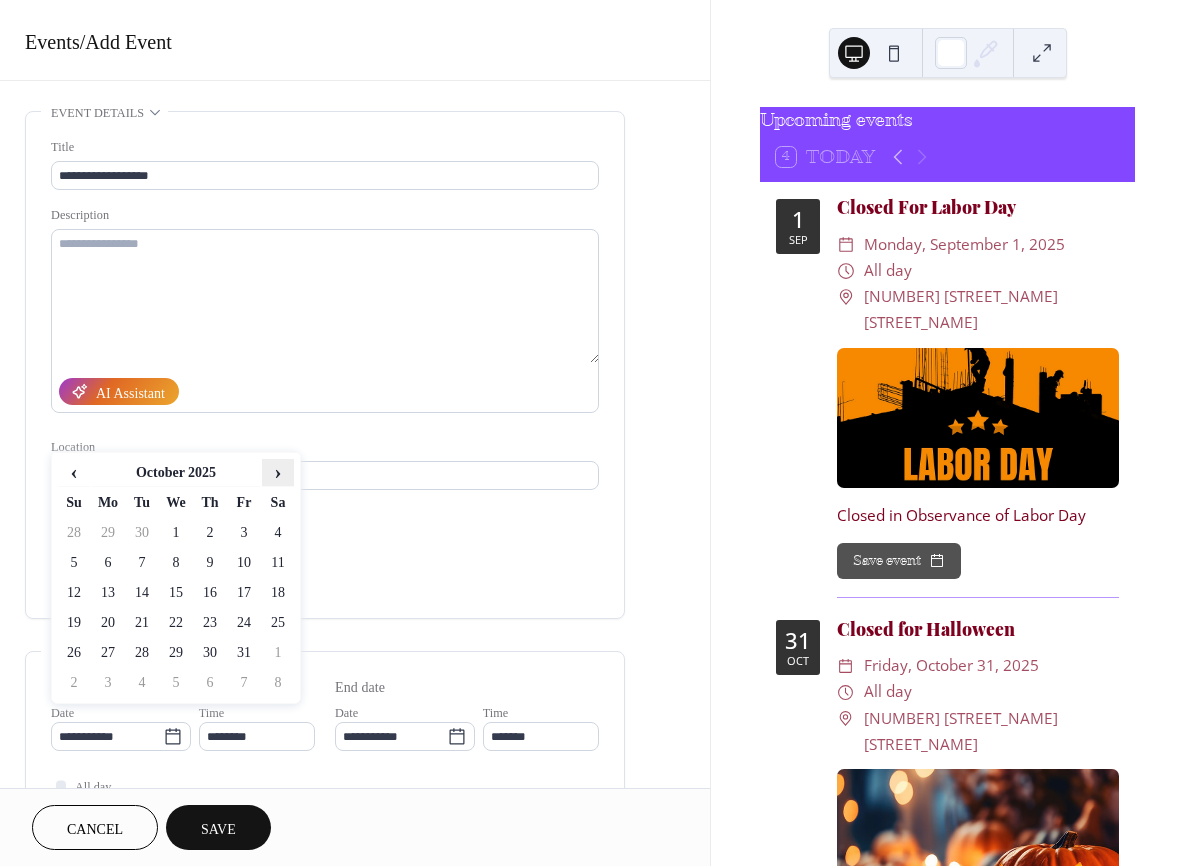 click on "›" at bounding box center (278, 472) 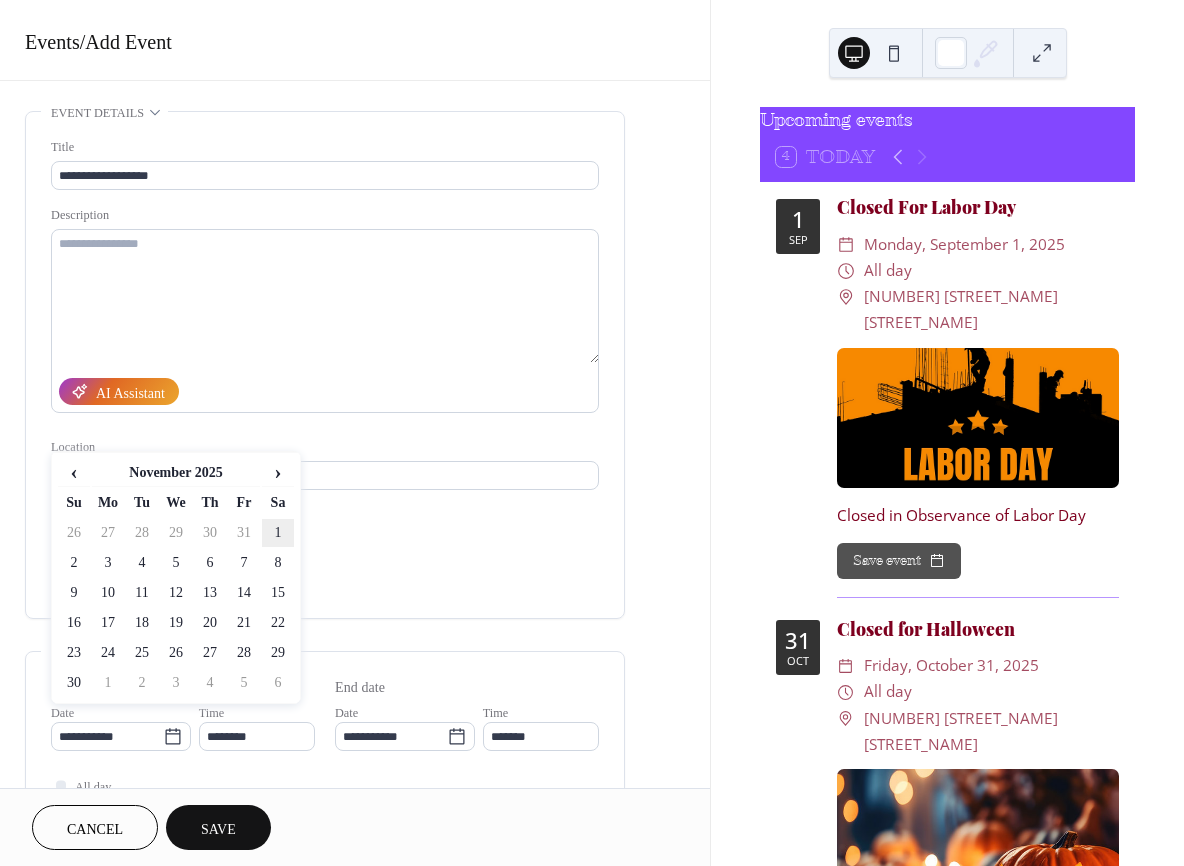 click on "1" at bounding box center (278, 533) 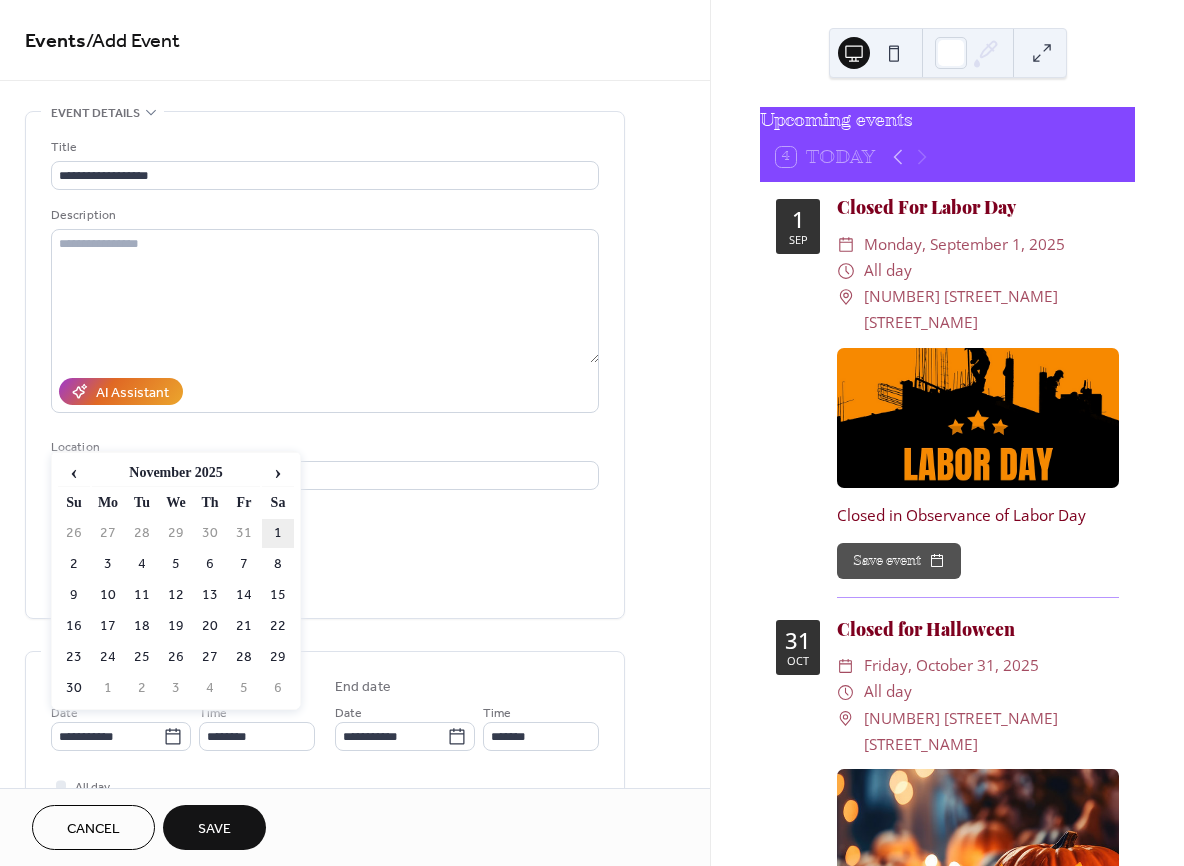 type on "**********" 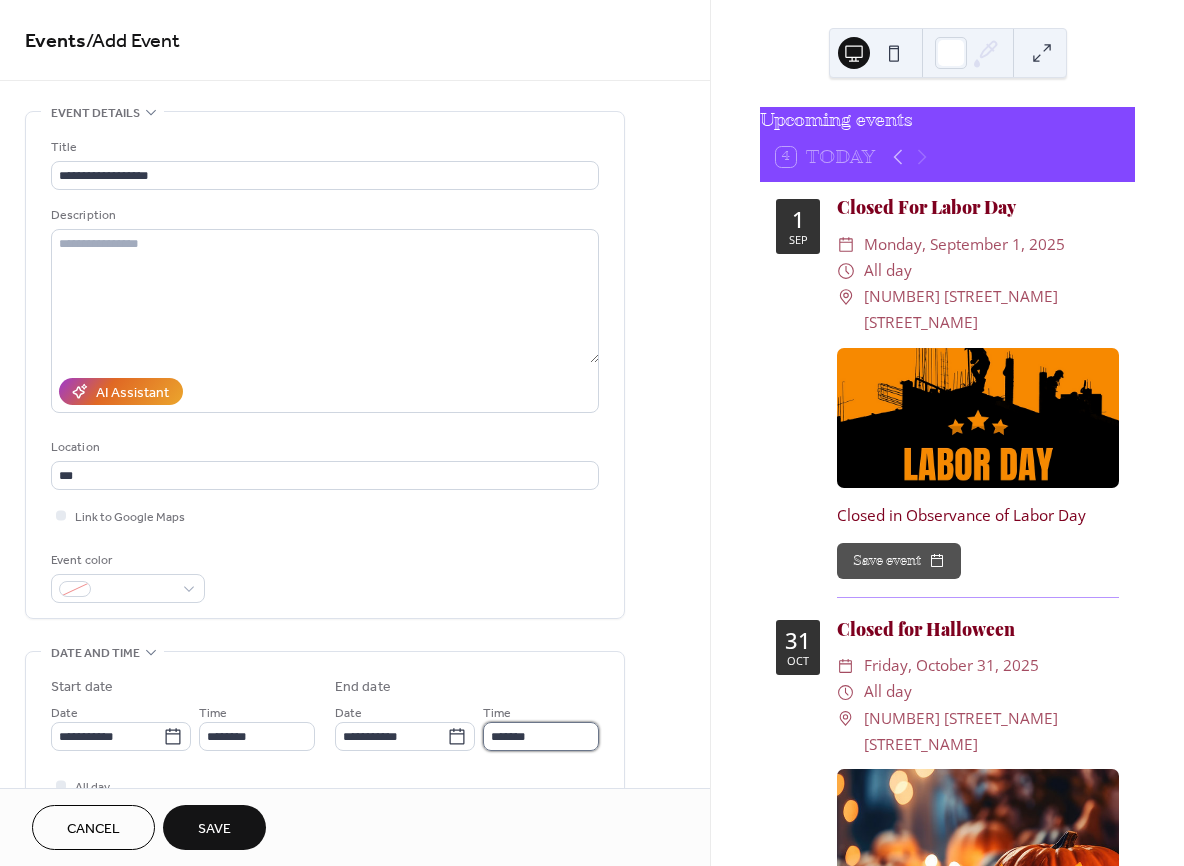 click on "*******" at bounding box center (541, 736) 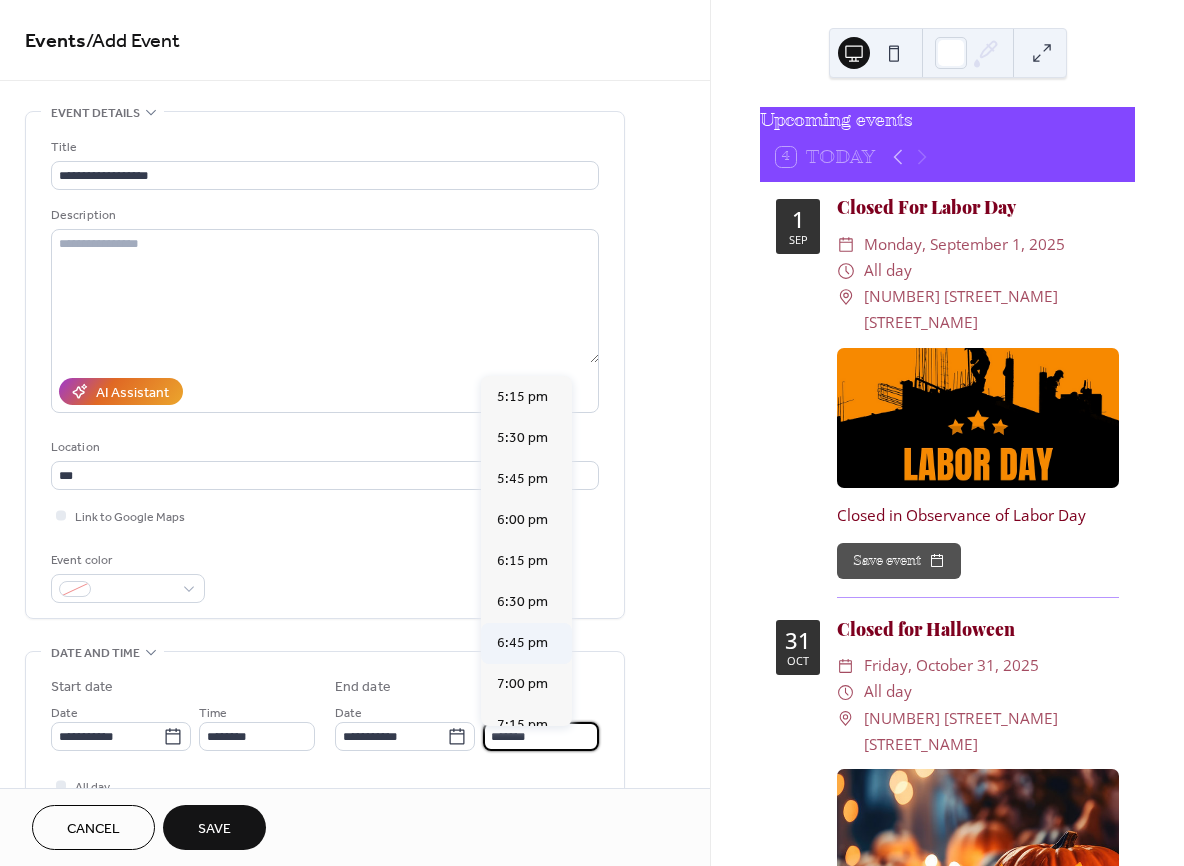 scroll, scrollTop: 821, scrollLeft: 0, axis: vertical 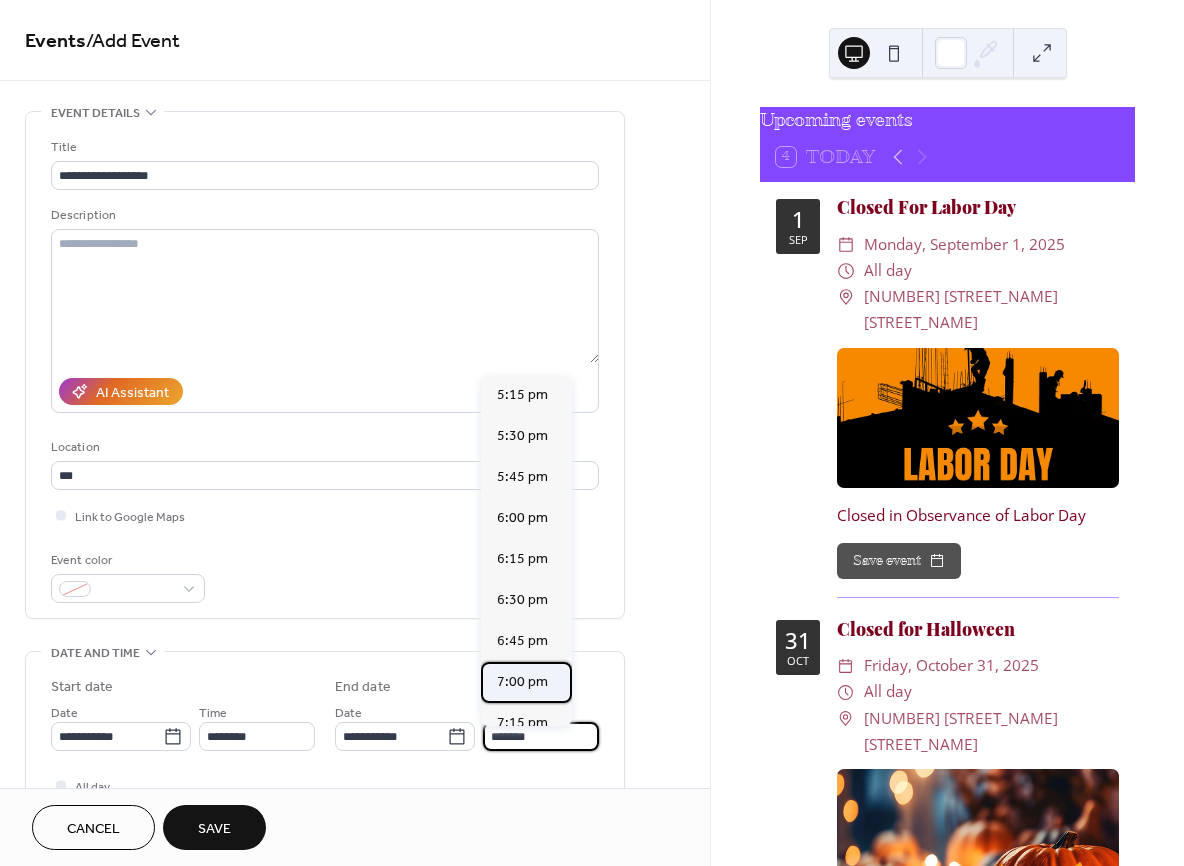 click on "7:00 pm" at bounding box center [522, 682] 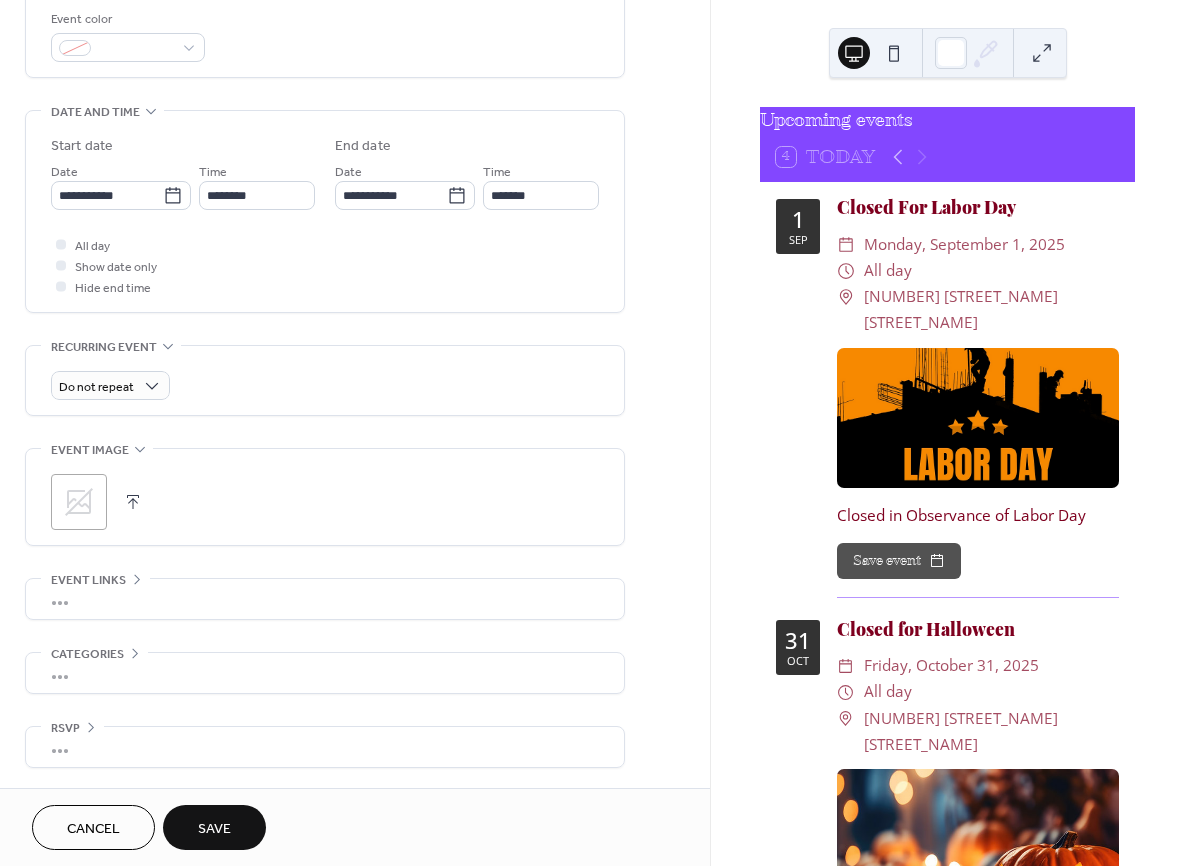 scroll, scrollTop: 547, scrollLeft: 0, axis: vertical 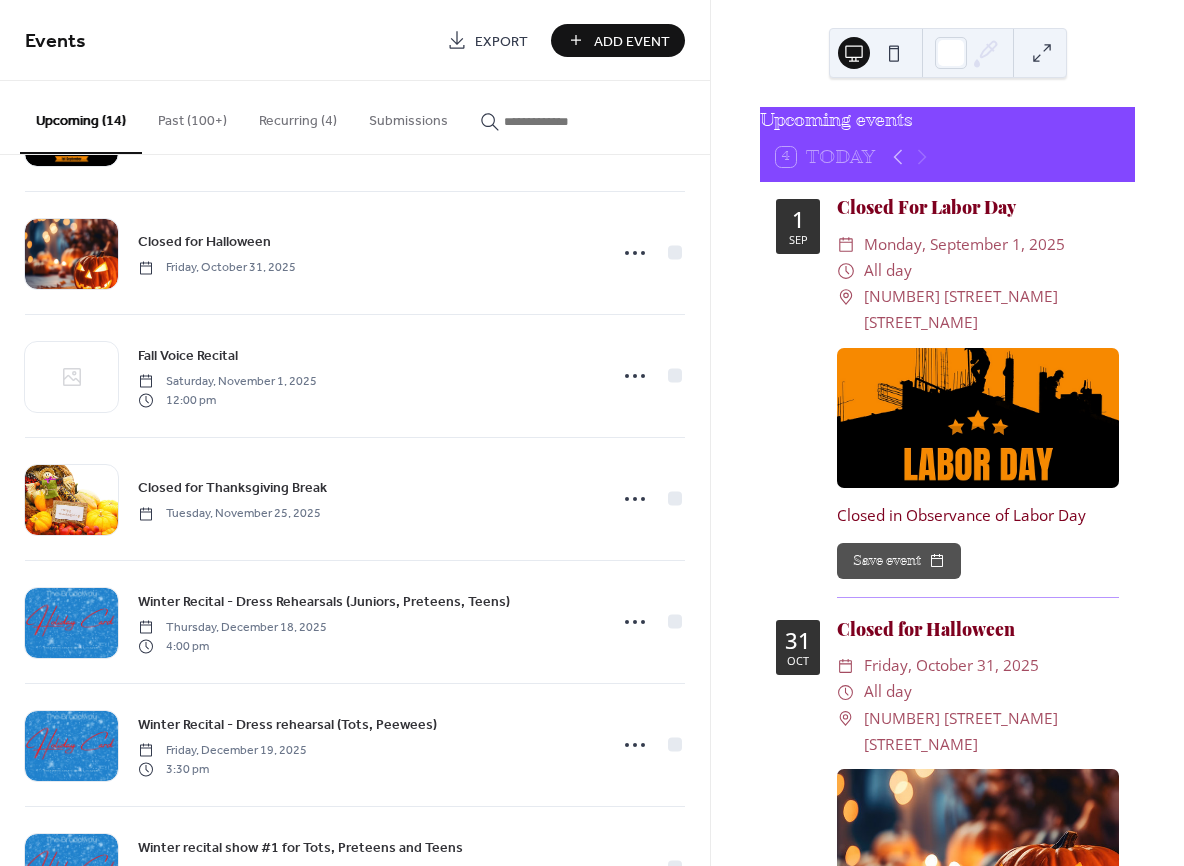 click on "Add Event" at bounding box center (632, 41) 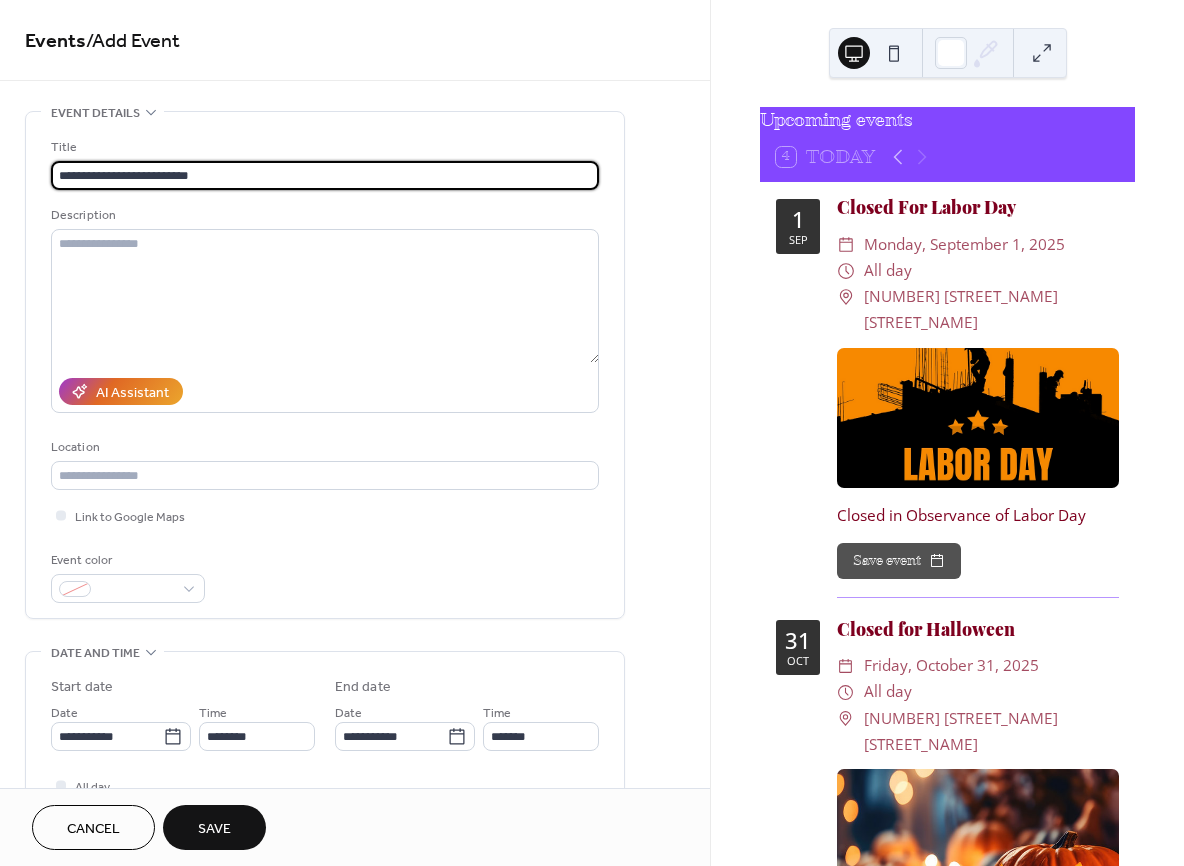 scroll, scrollTop: 43, scrollLeft: 0, axis: vertical 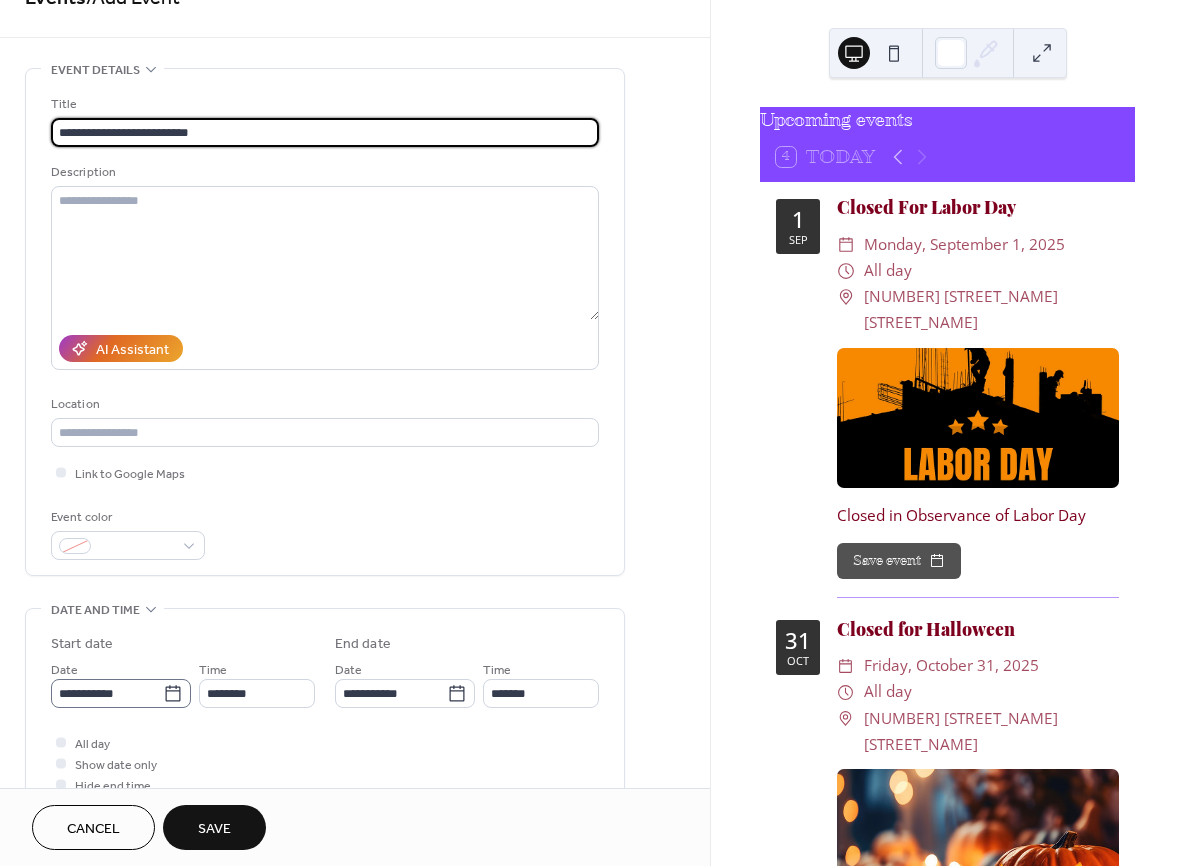 type on "**********" 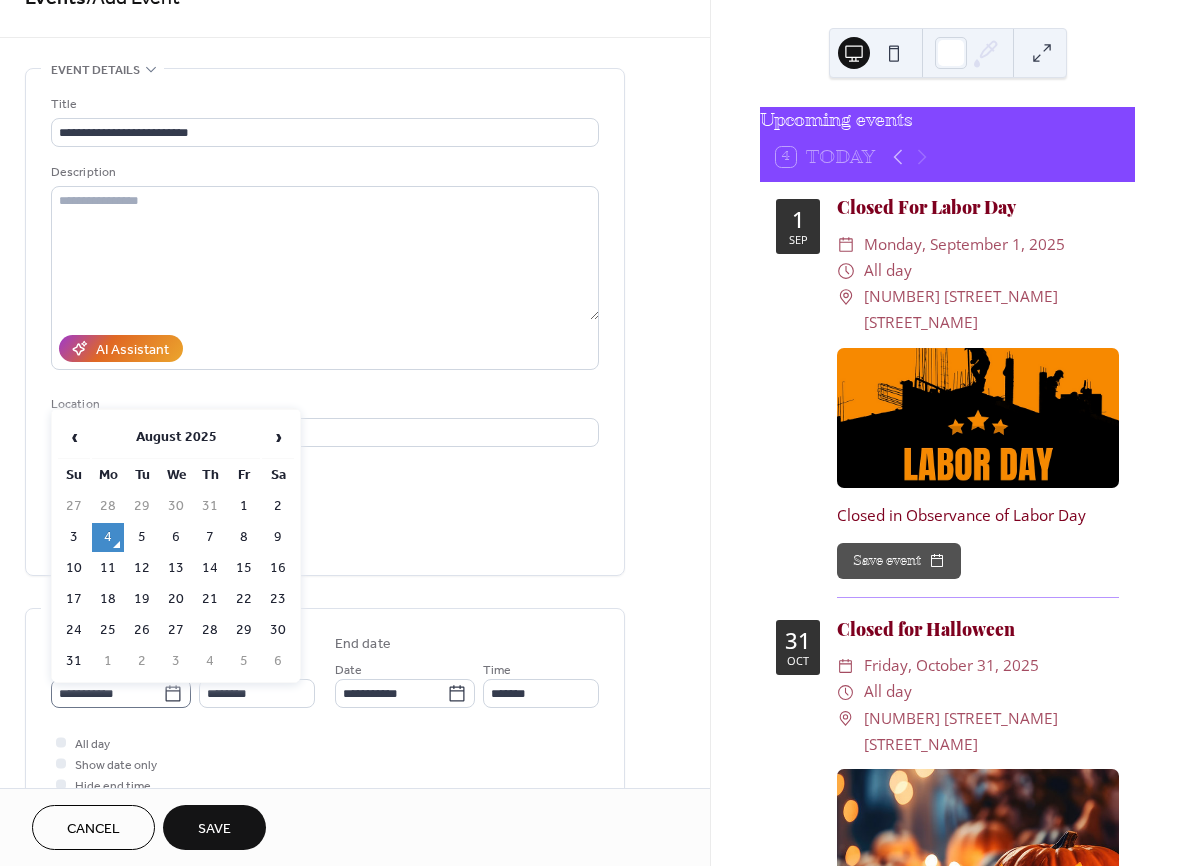 click 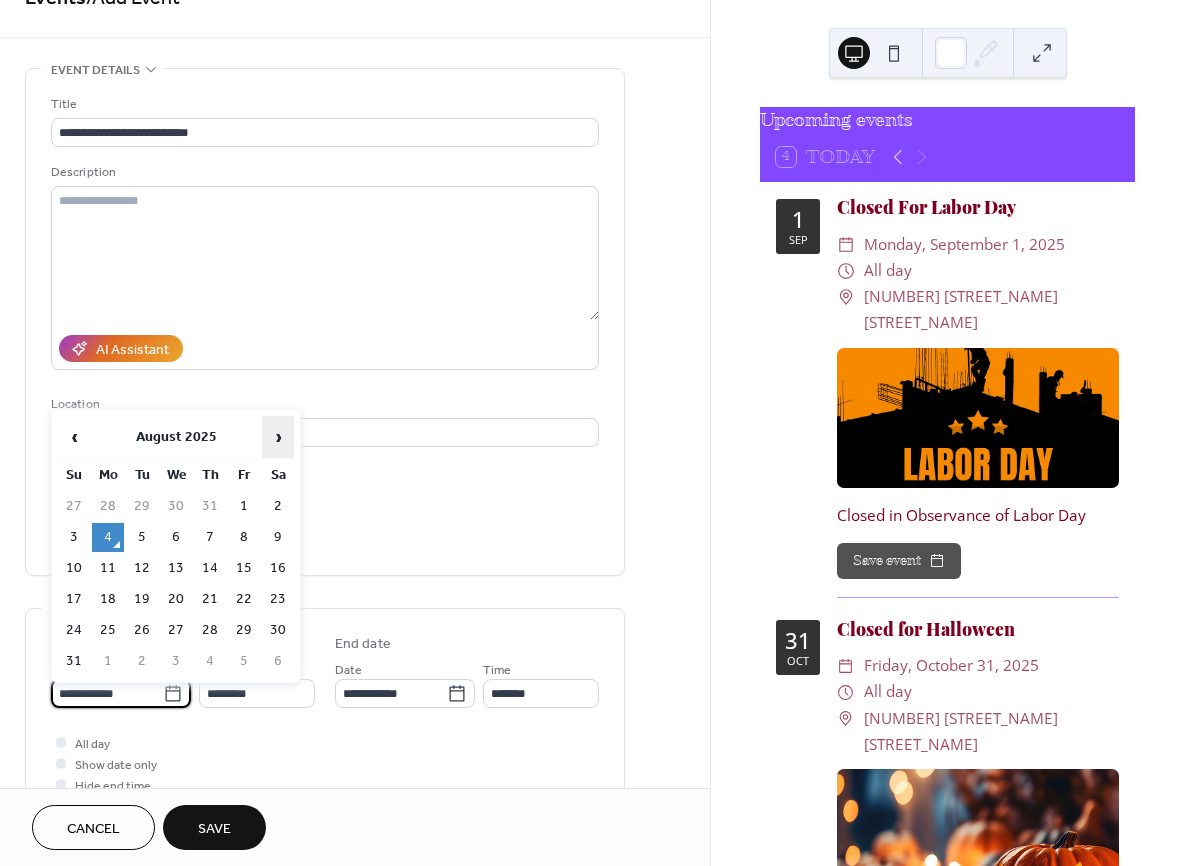 click on "›" at bounding box center (278, 437) 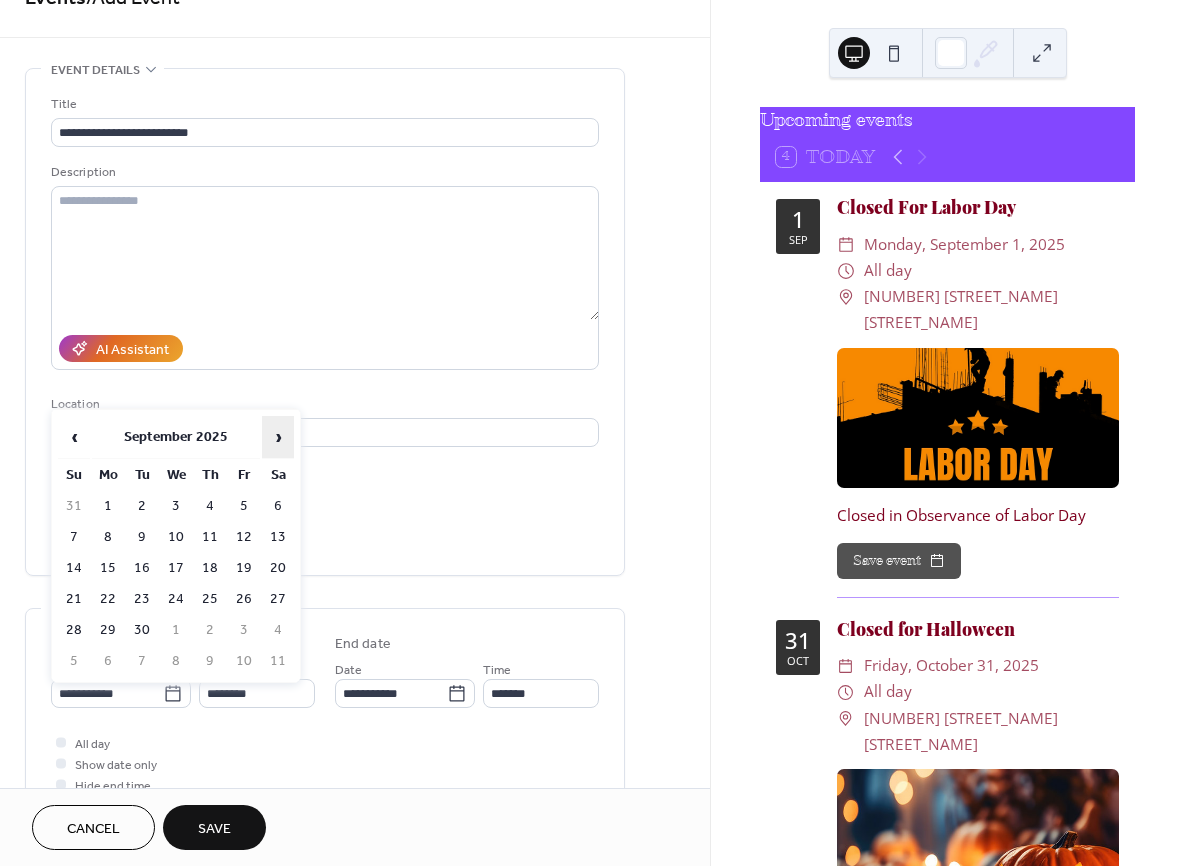 click on "›" at bounding box center [278, 437] 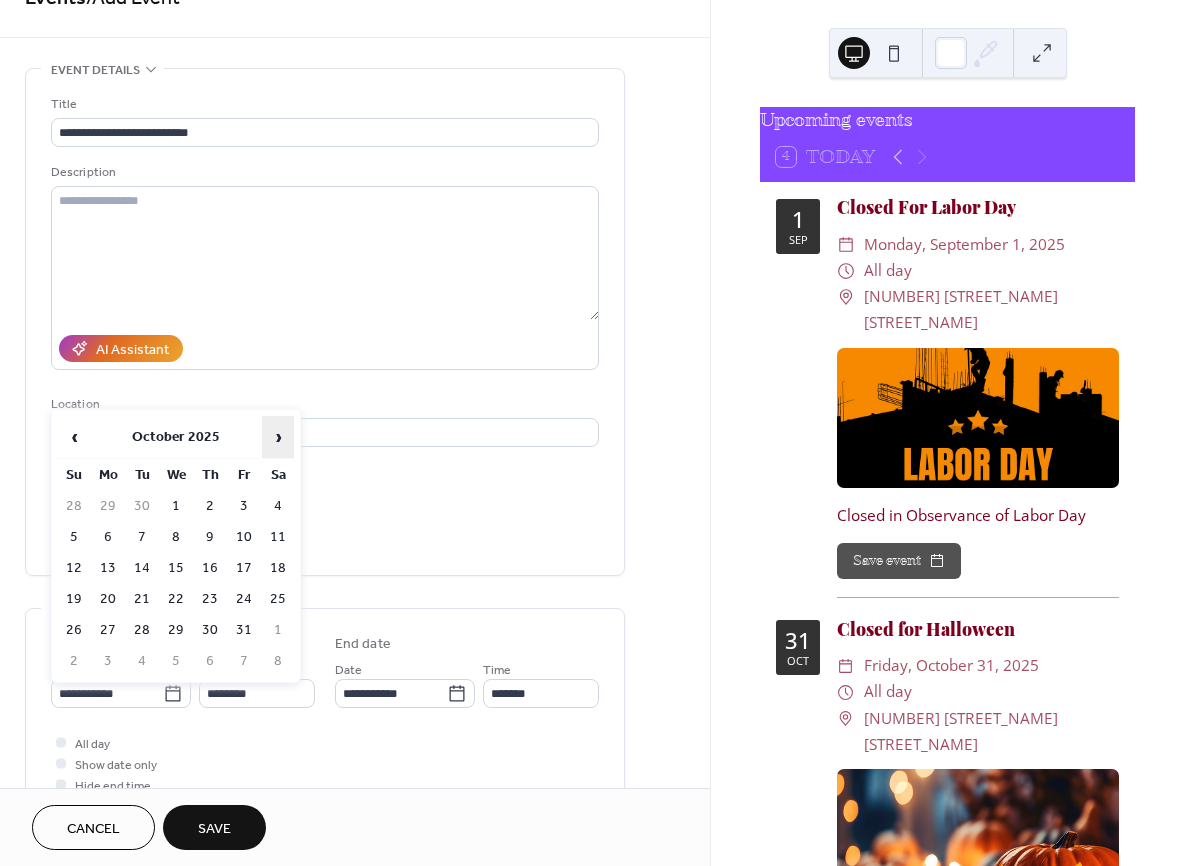 click on "›" at bounding box center (278, 437) 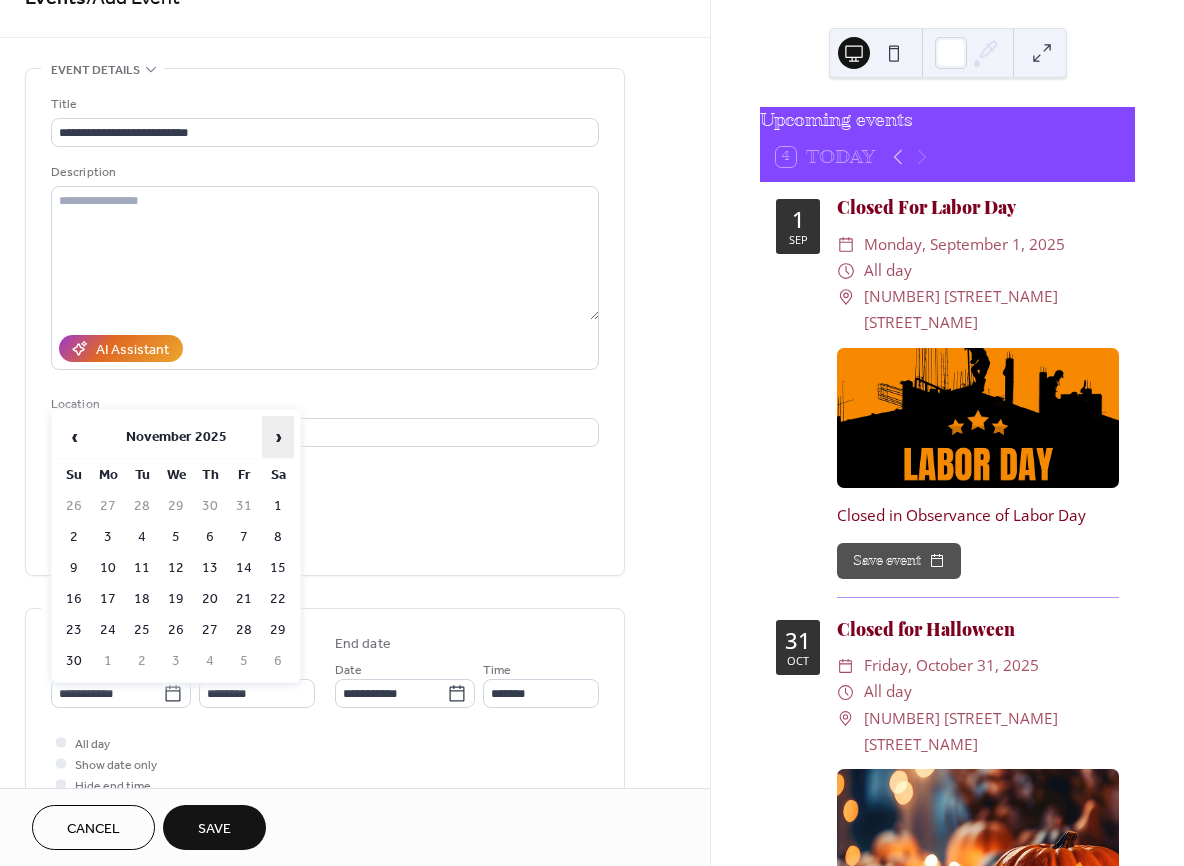 click on "›" at bounding box center (278, 437) 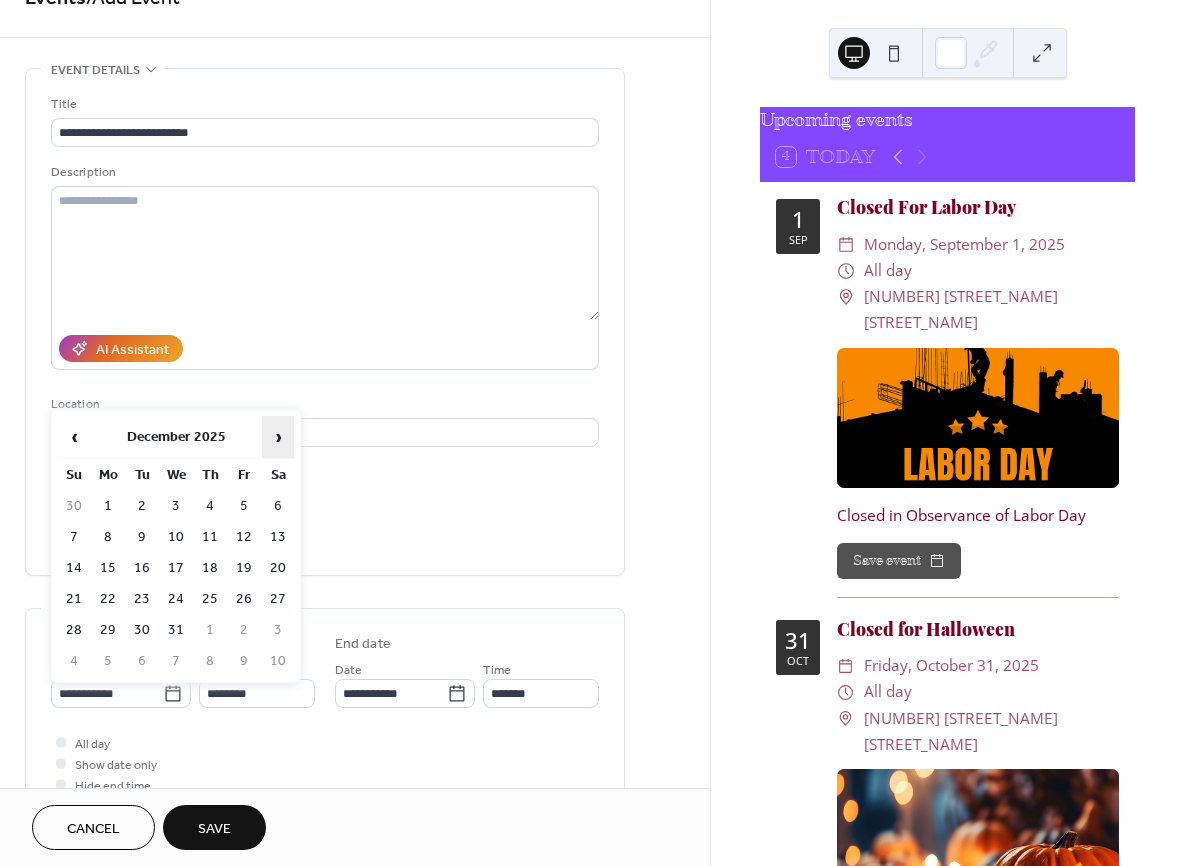 click on "›" at bounding box center [278, 437] 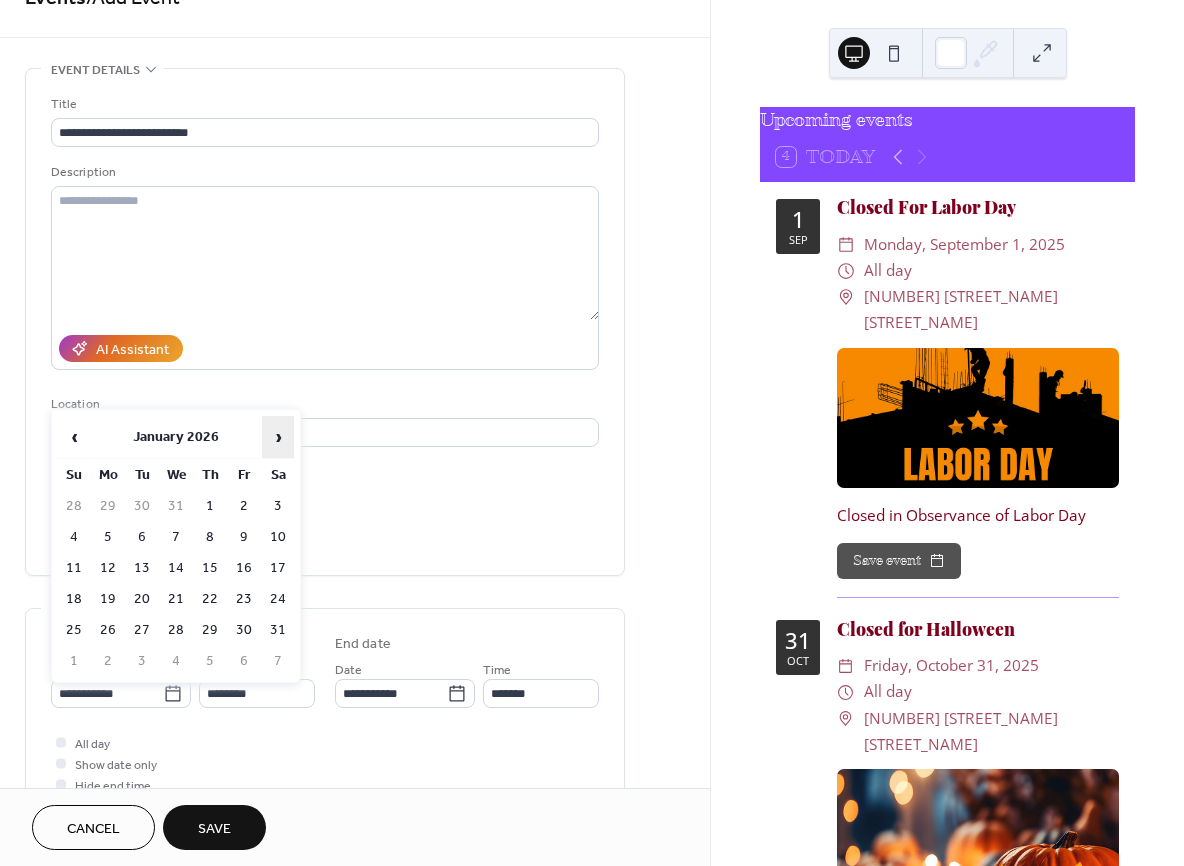 click on "›" at bounding box center [278, 437] 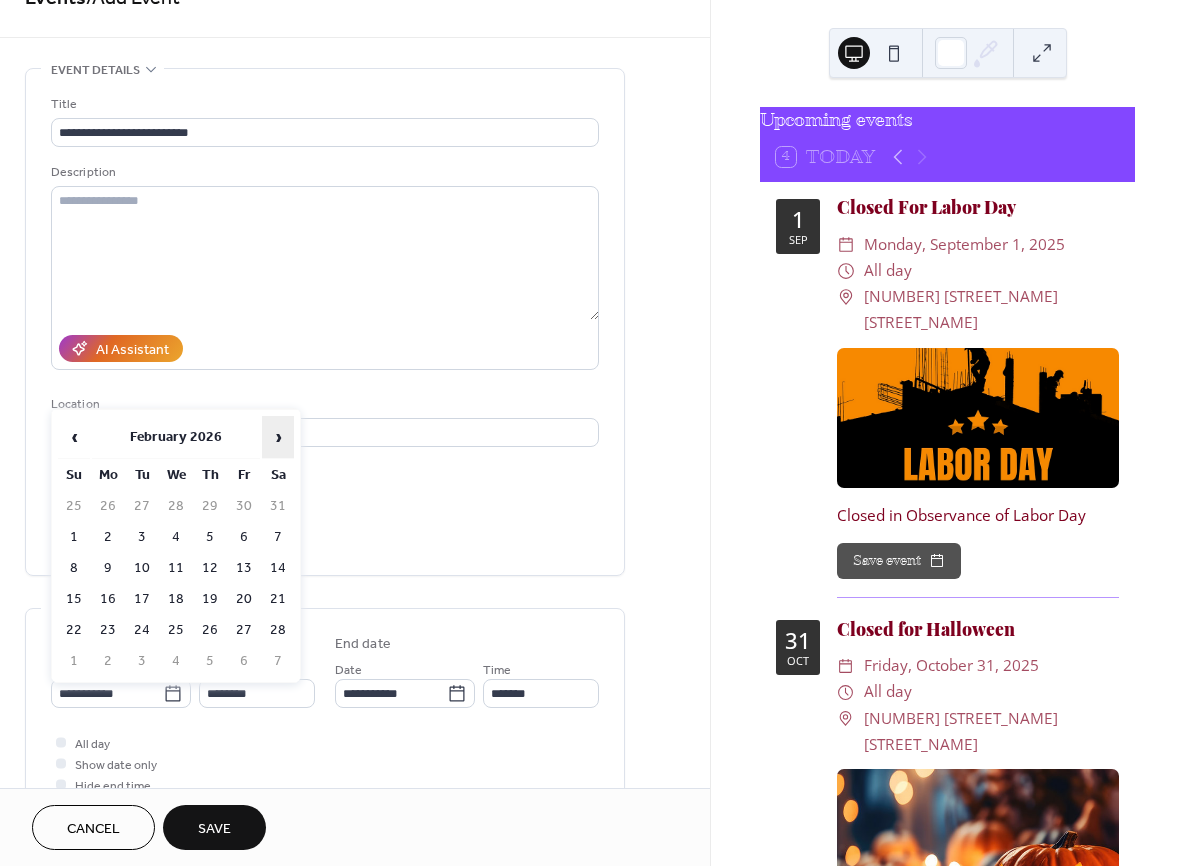 click on "›" at bounding box center (278, 437) 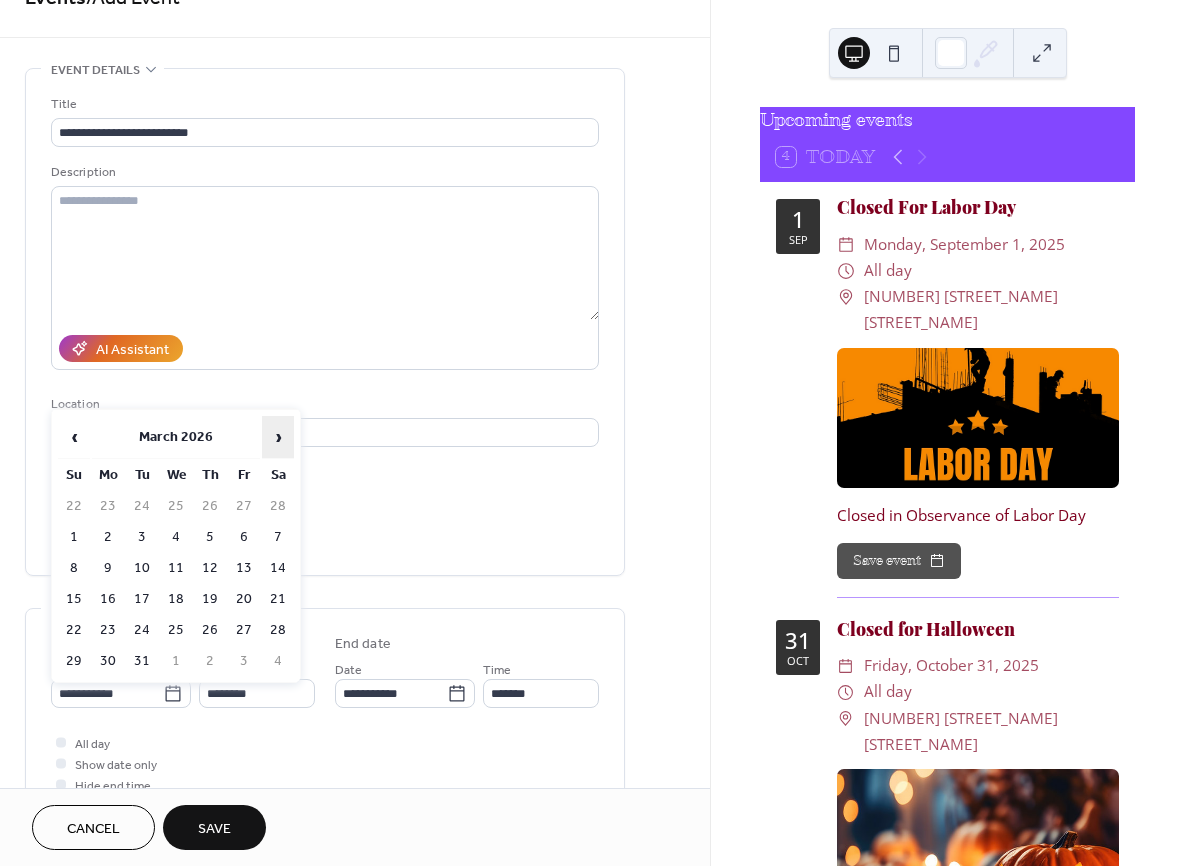 click on "›" at bounding box center [278, 437] 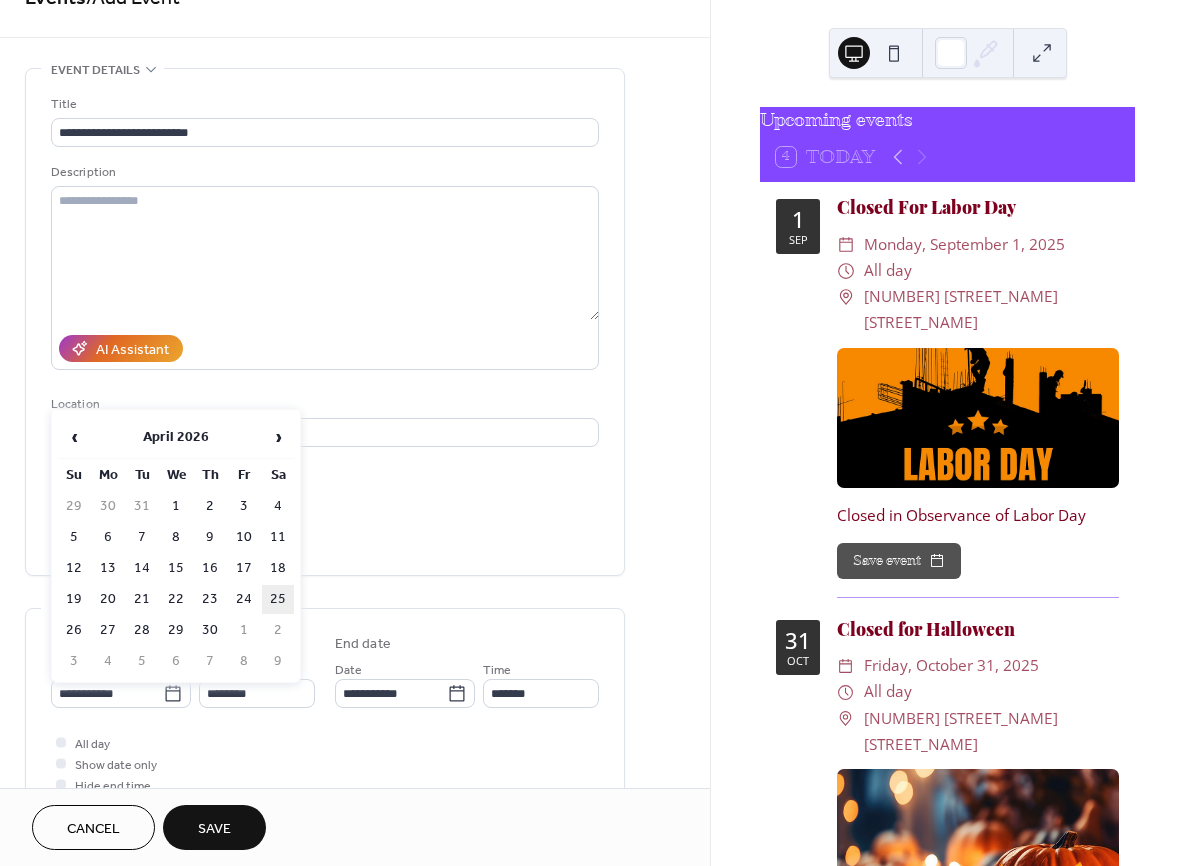click on "25" at bounding box center [278, 599] 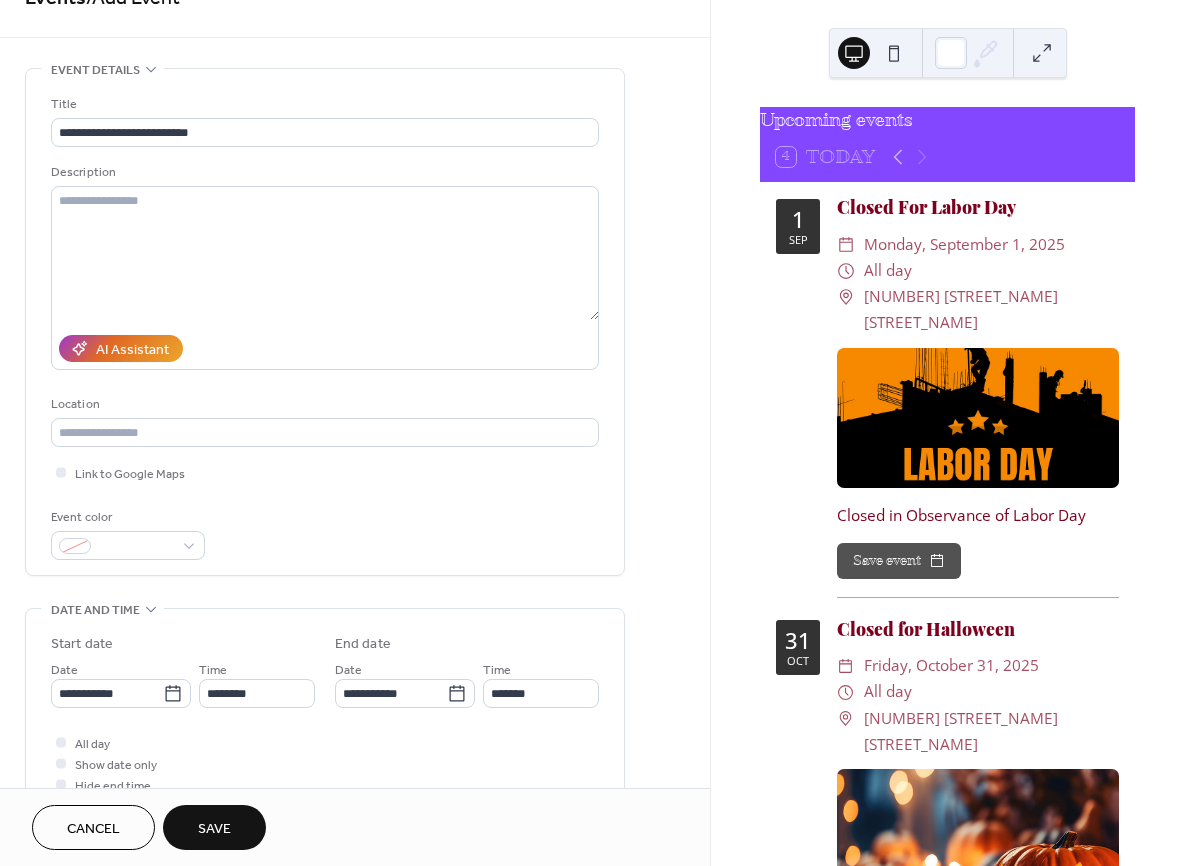 type on "**********" 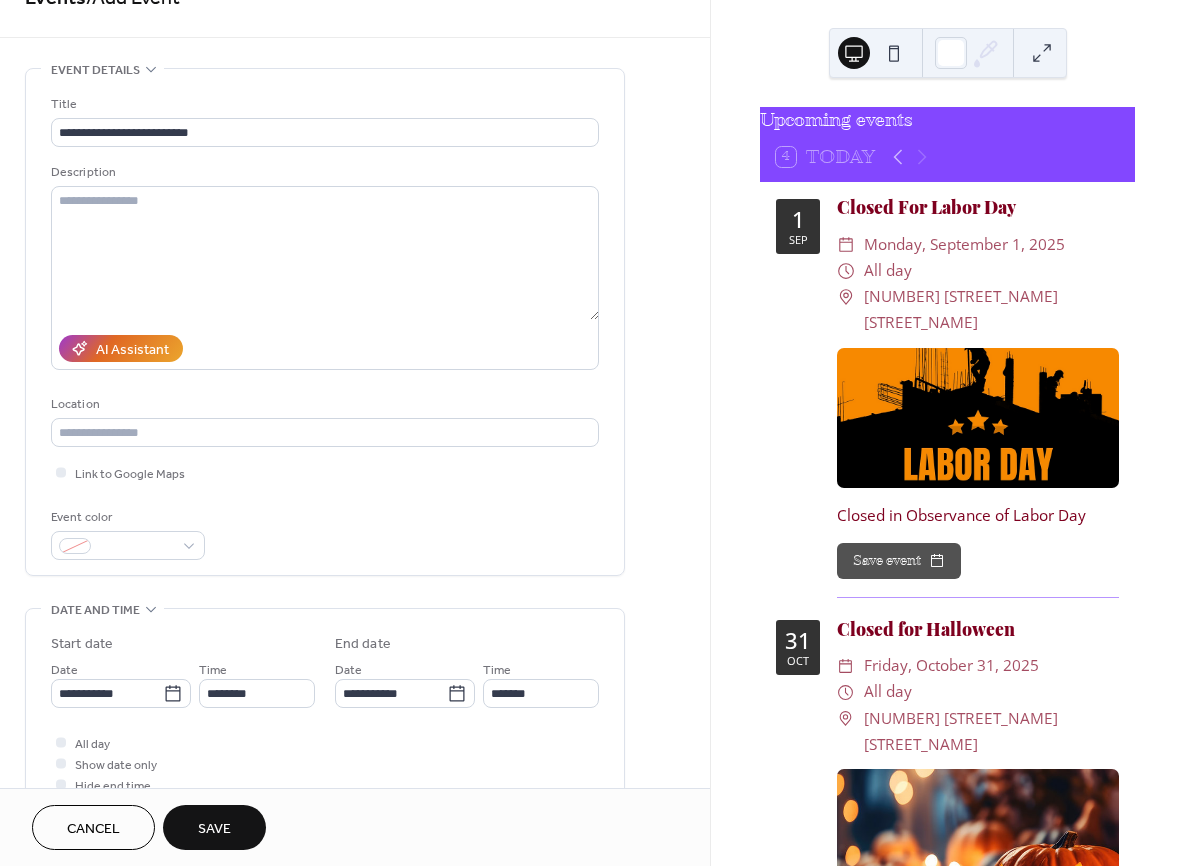 type on "**********" 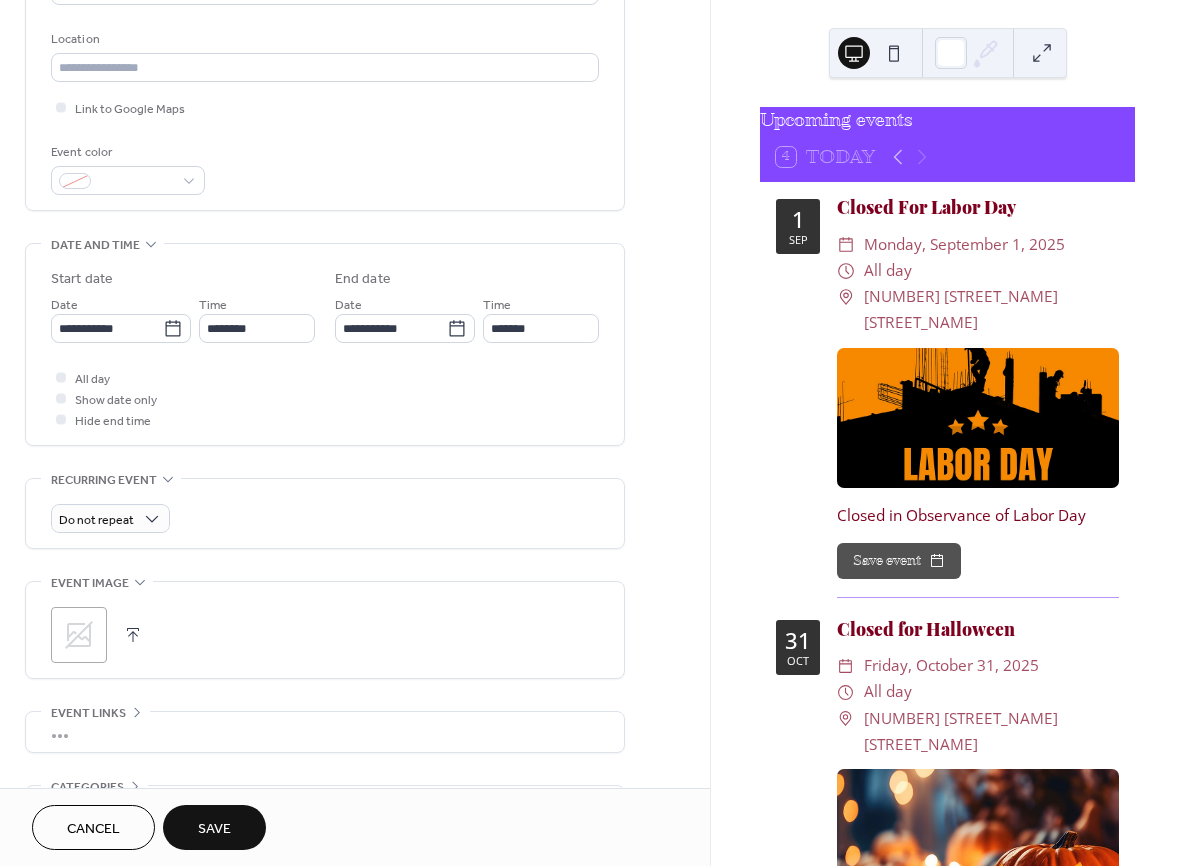 scroll, scrollTop: 406, scrollLeft: 0, axis: vertical 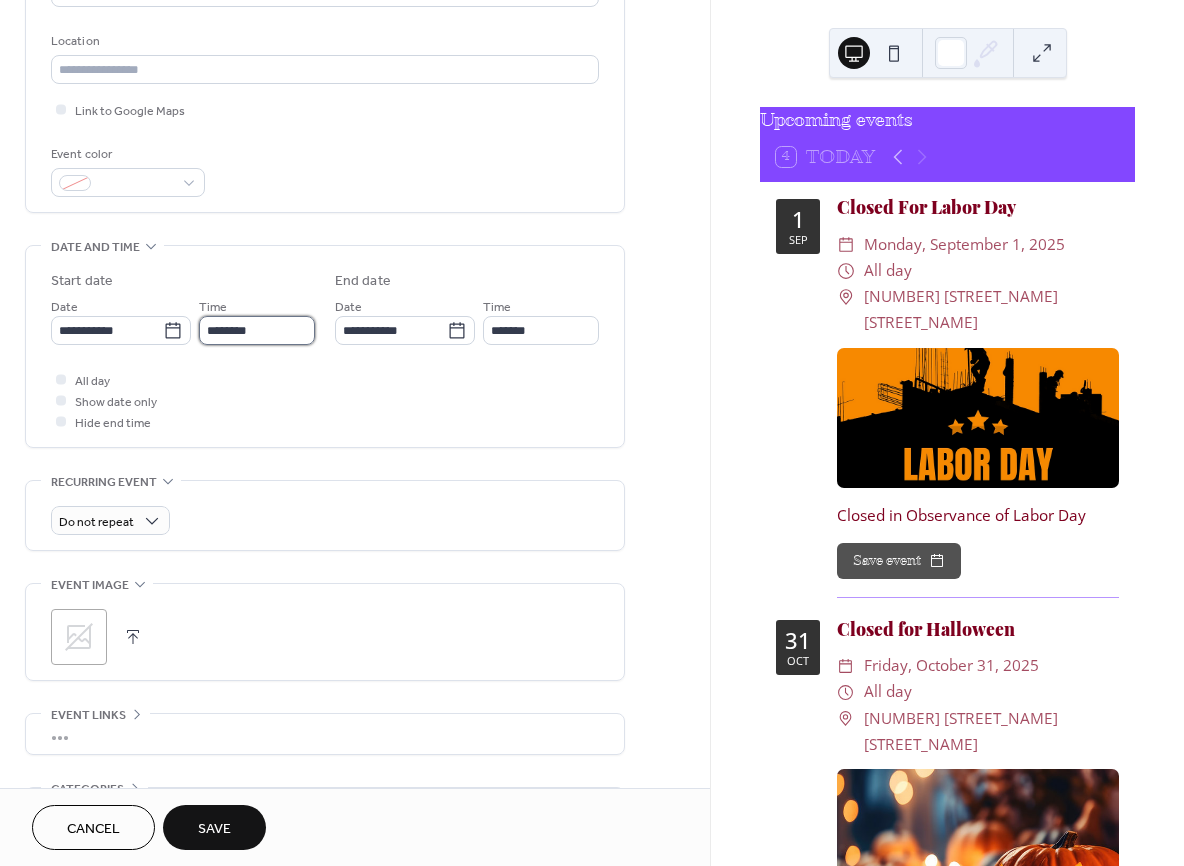 click on "********" at bounding box center (257, 330) 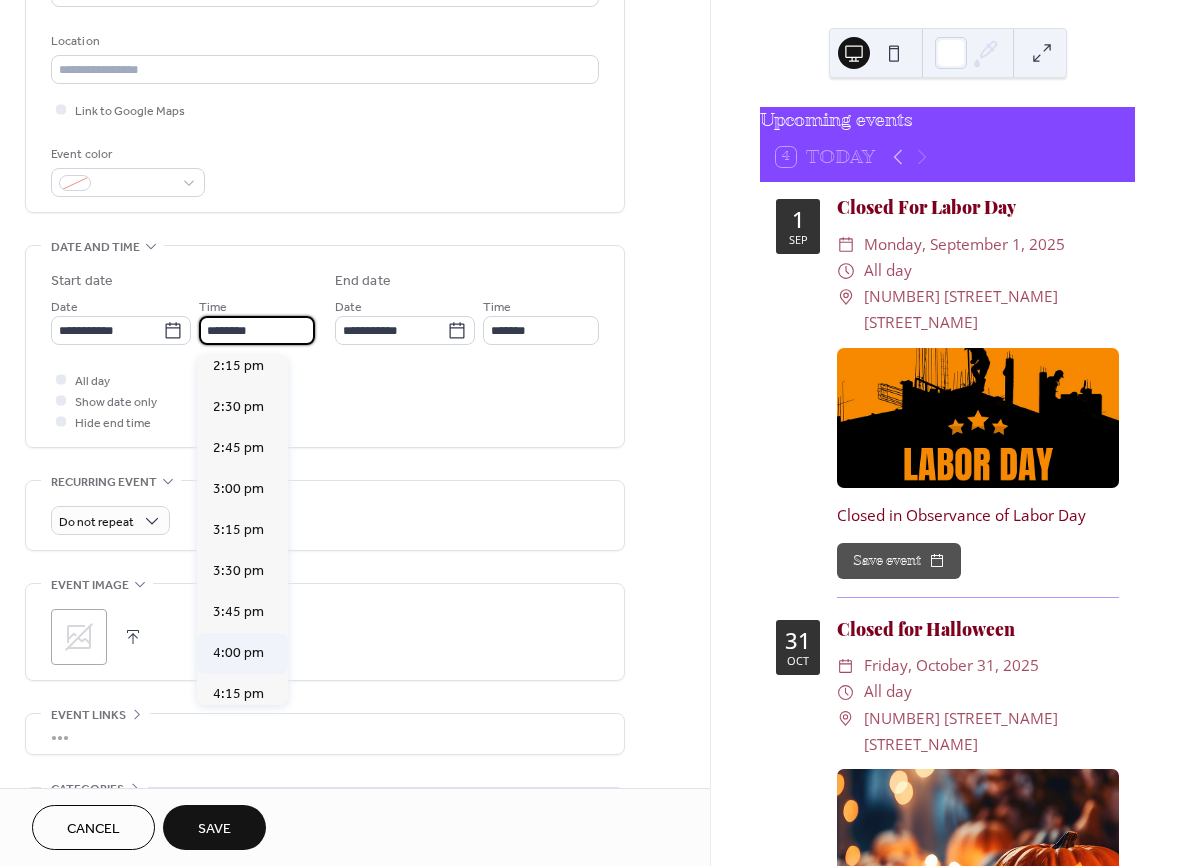 scroll, scrollTop: 2325, scrollLeft: 0, axis: vertical 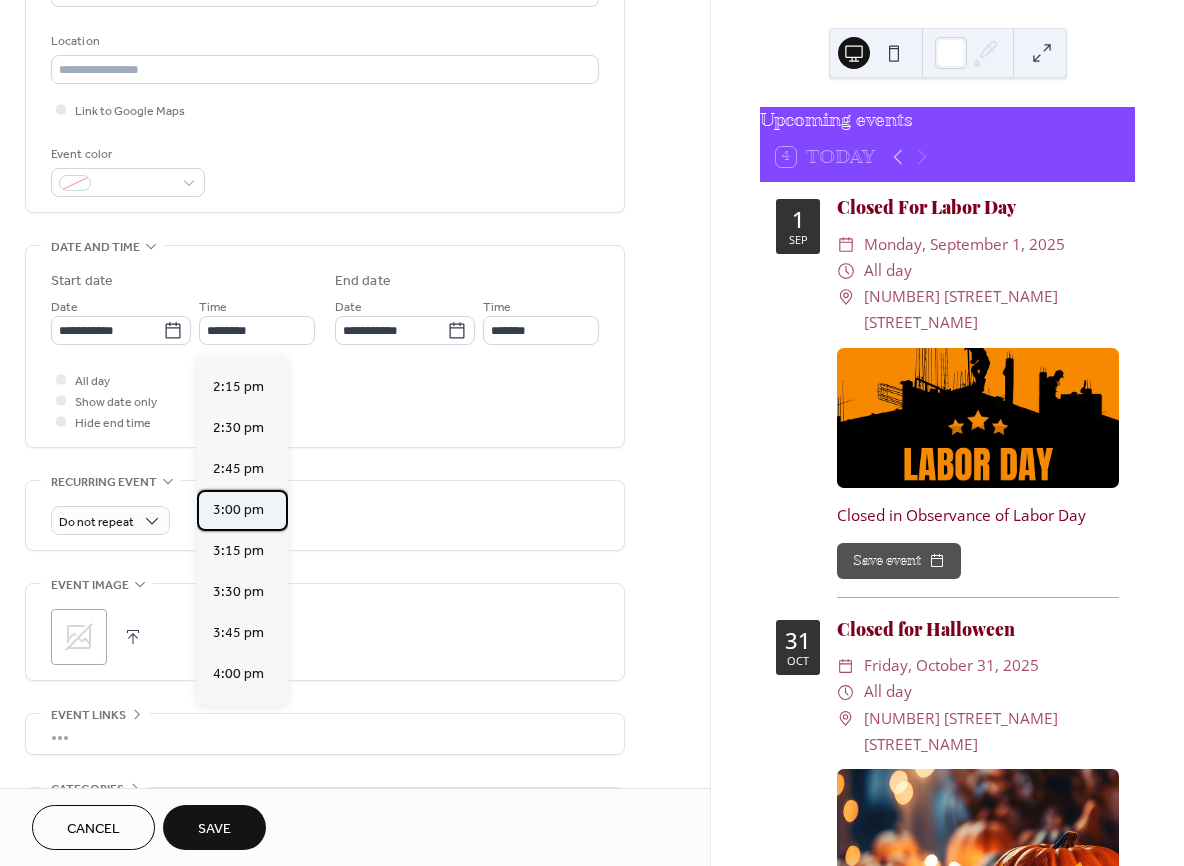 click on "3:00 pm" at bounding box center [238, 510] 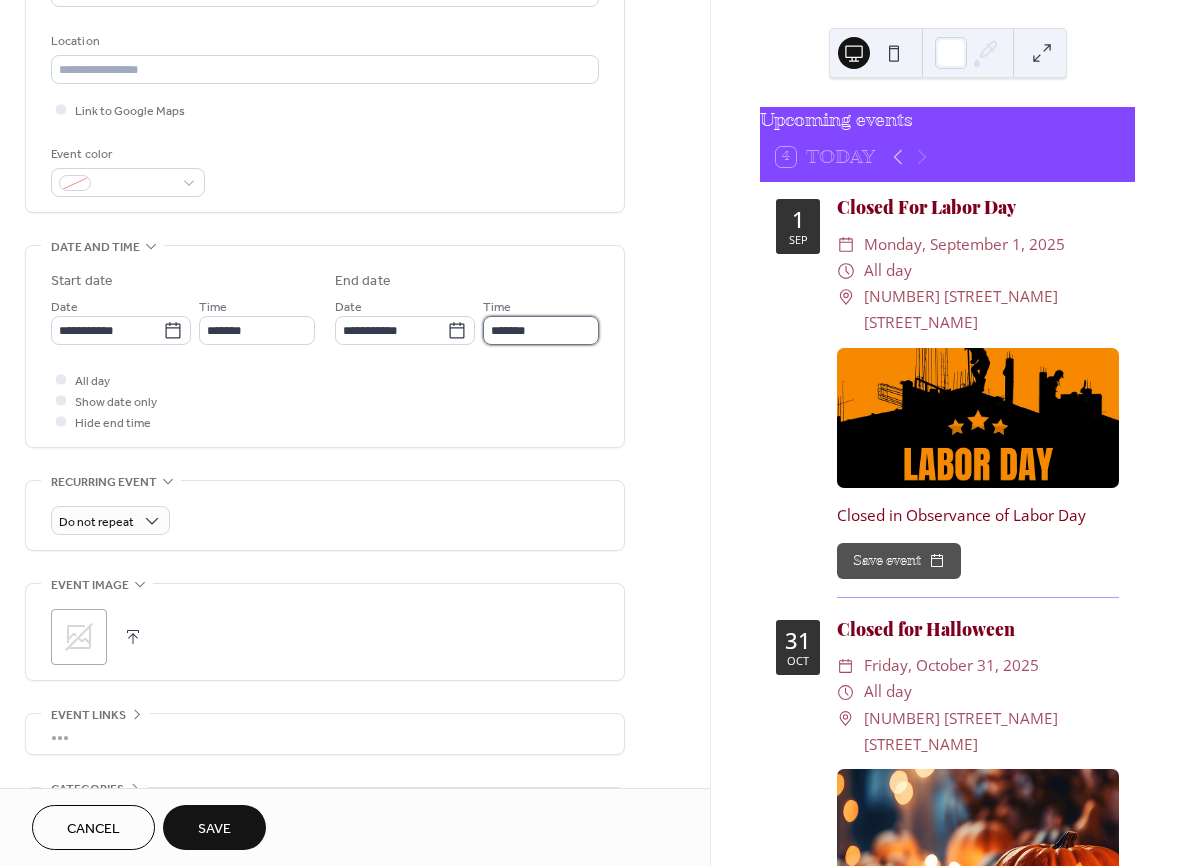 click on "*******" at bounding box center (541, 330) 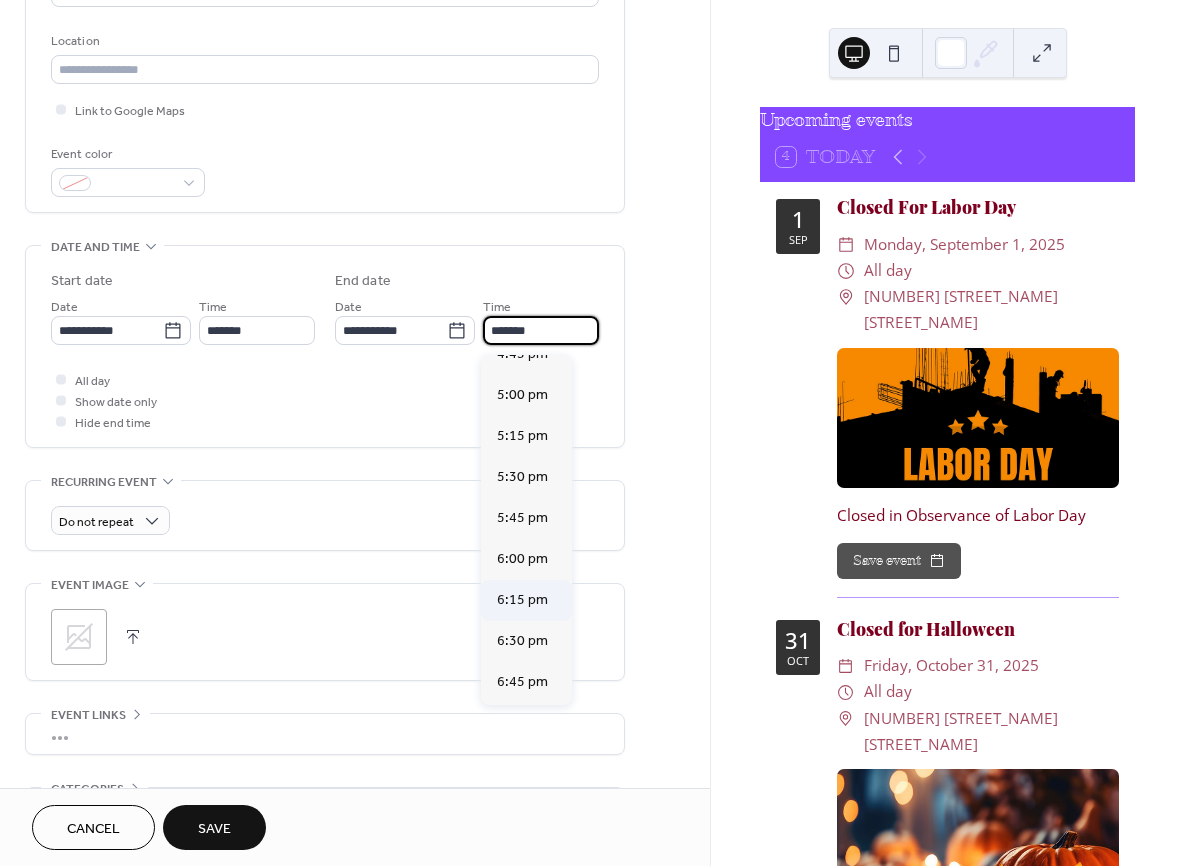 scroll, scrollTop: 283, scrollLeft: 0, axis: vertical 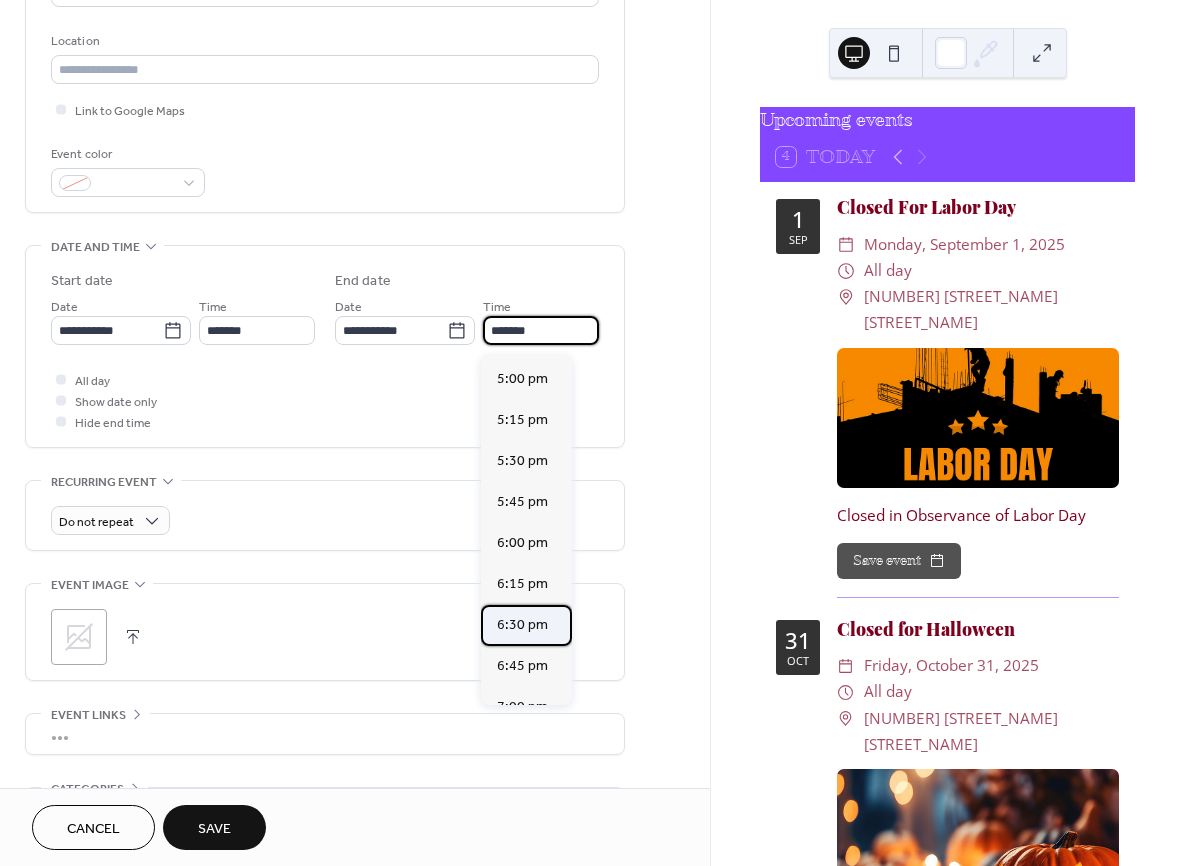 click on "6:30 pm" at bounding box center (522, 625) 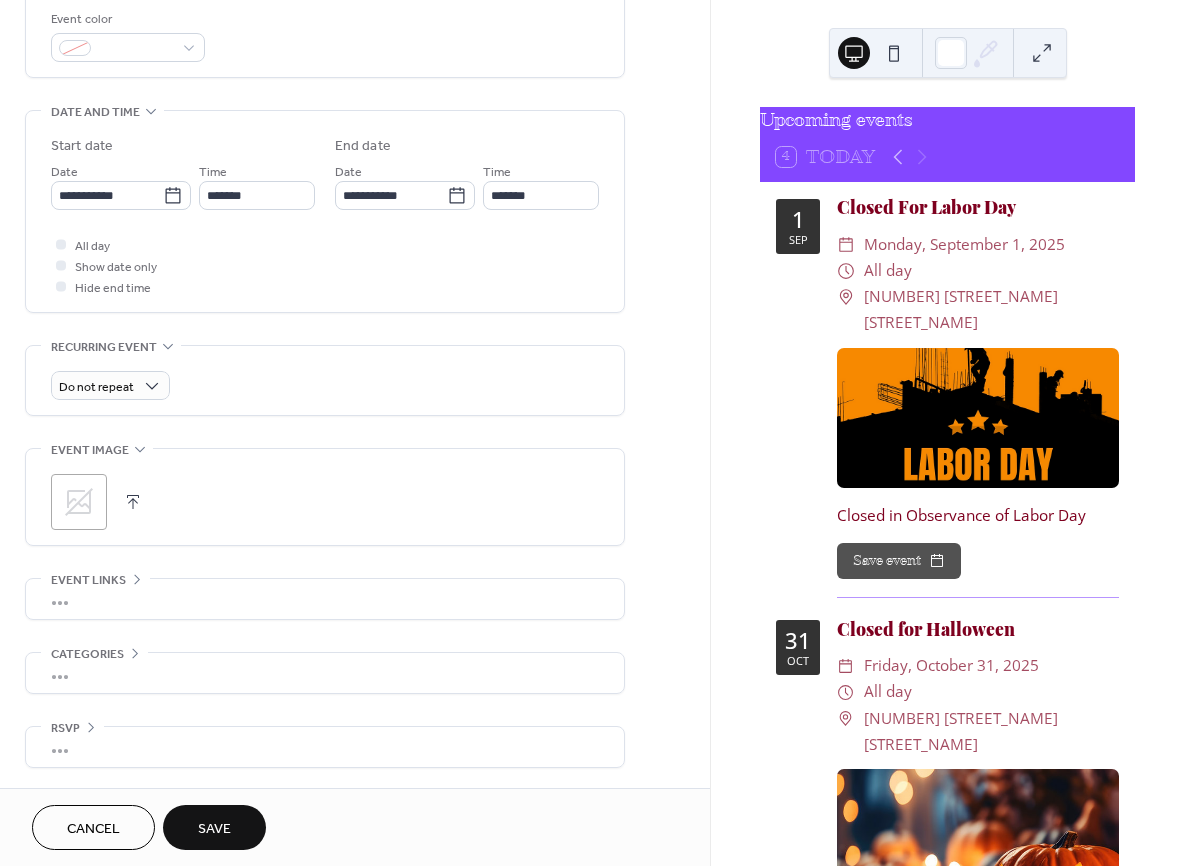 scroll, scrollTop: 547, scrollLeft: 0, axis: vertical 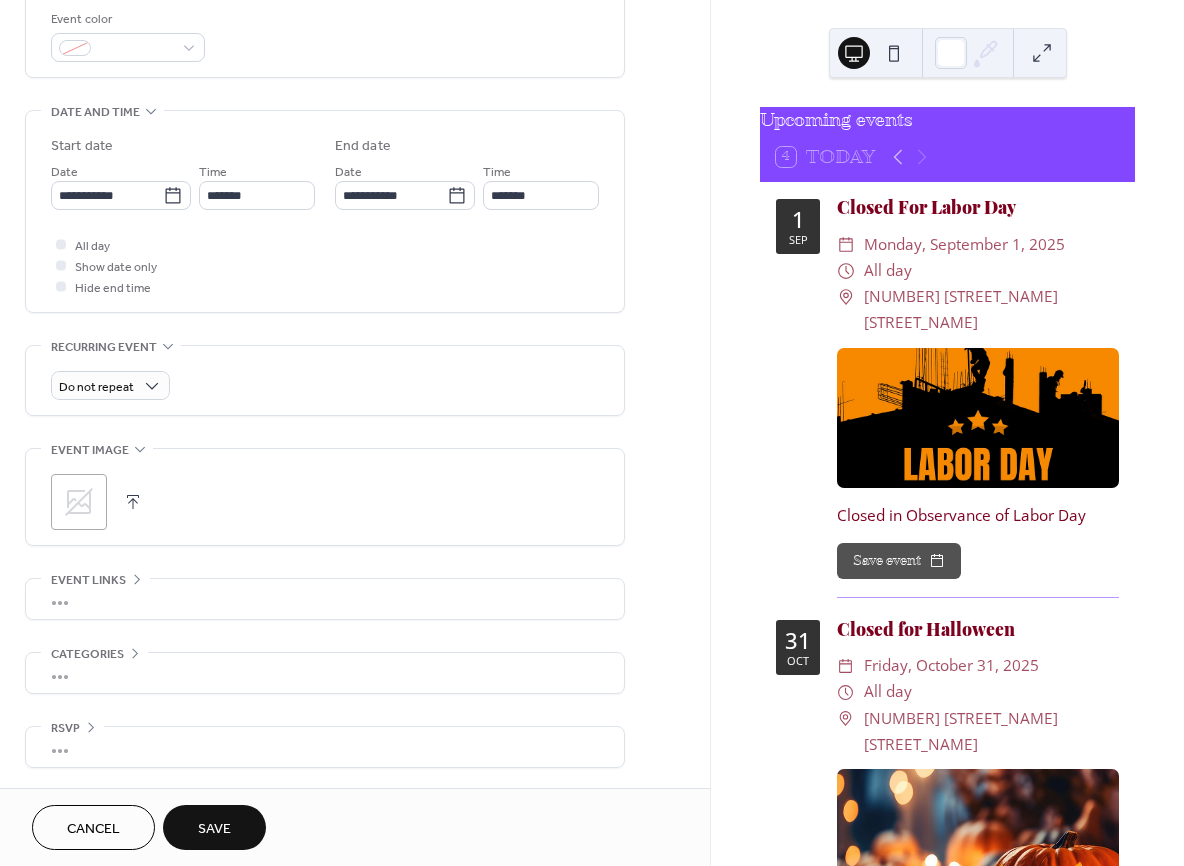 click on "Save" at bounding box center [214, 829] 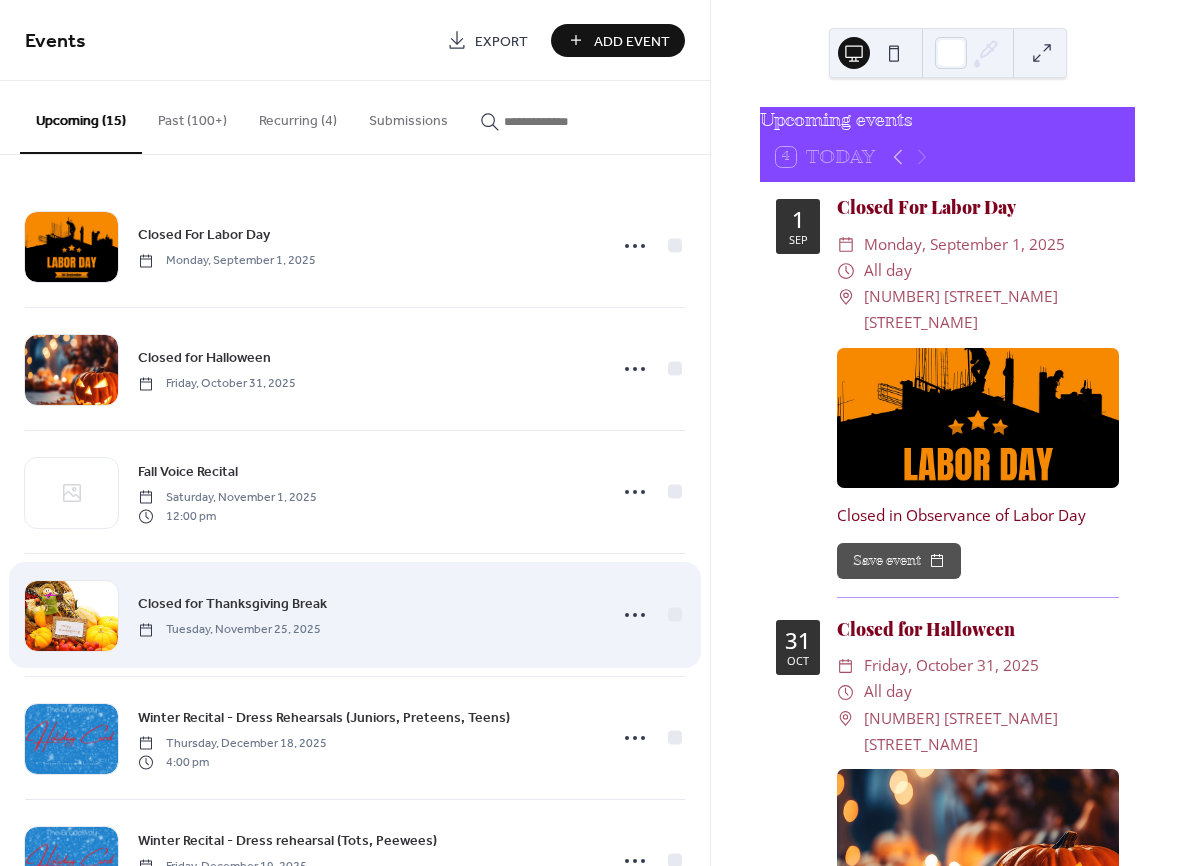 scroll, scrollTop: 0, scrollLeft: 0, axis: both 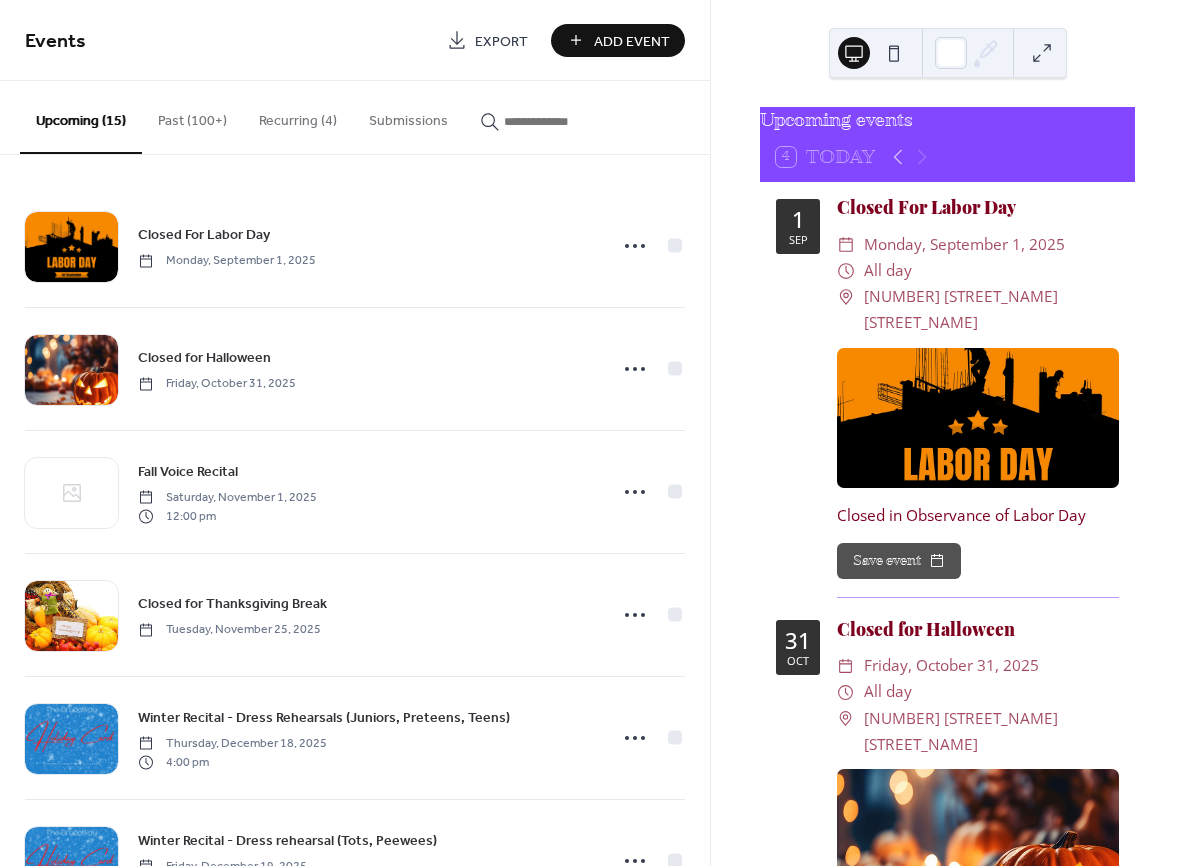click at bounding box center (894, 53) 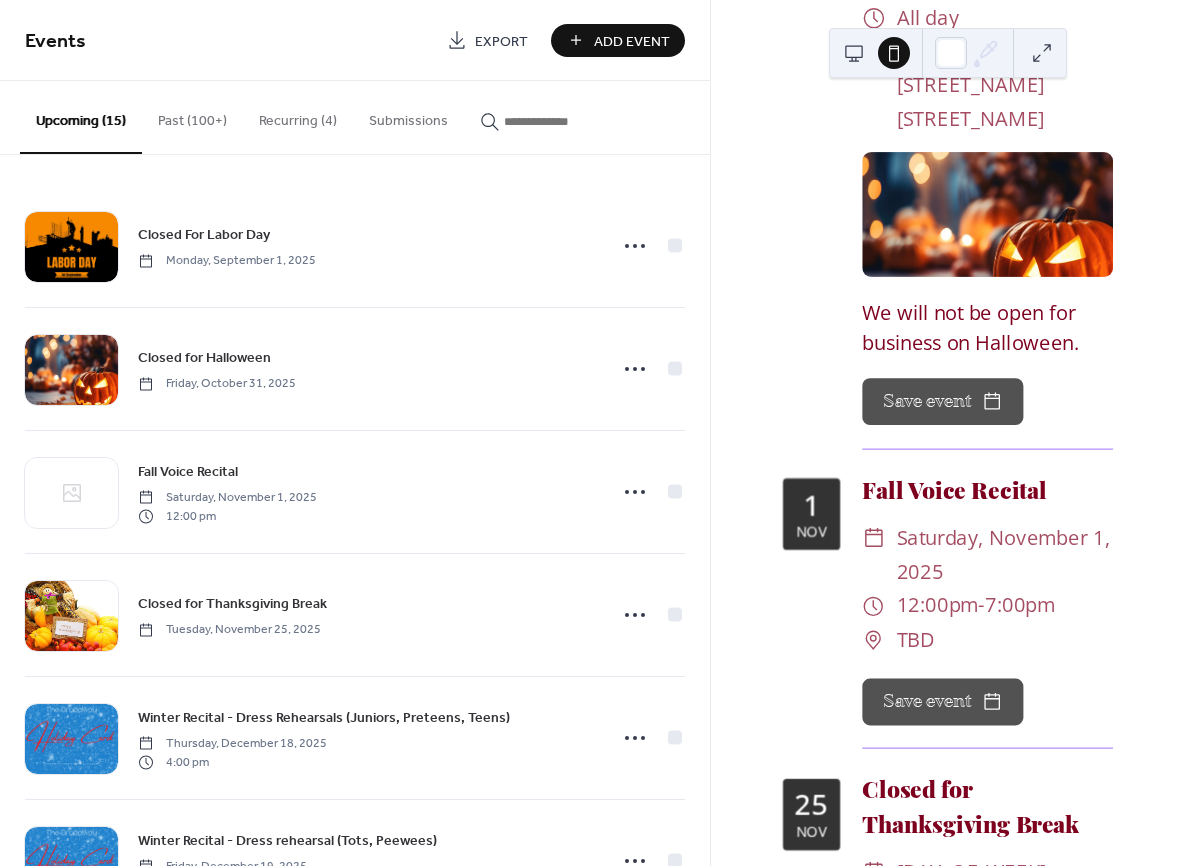 scroll, scrollTop: 507, scrollLeft: 0, axis: vertical 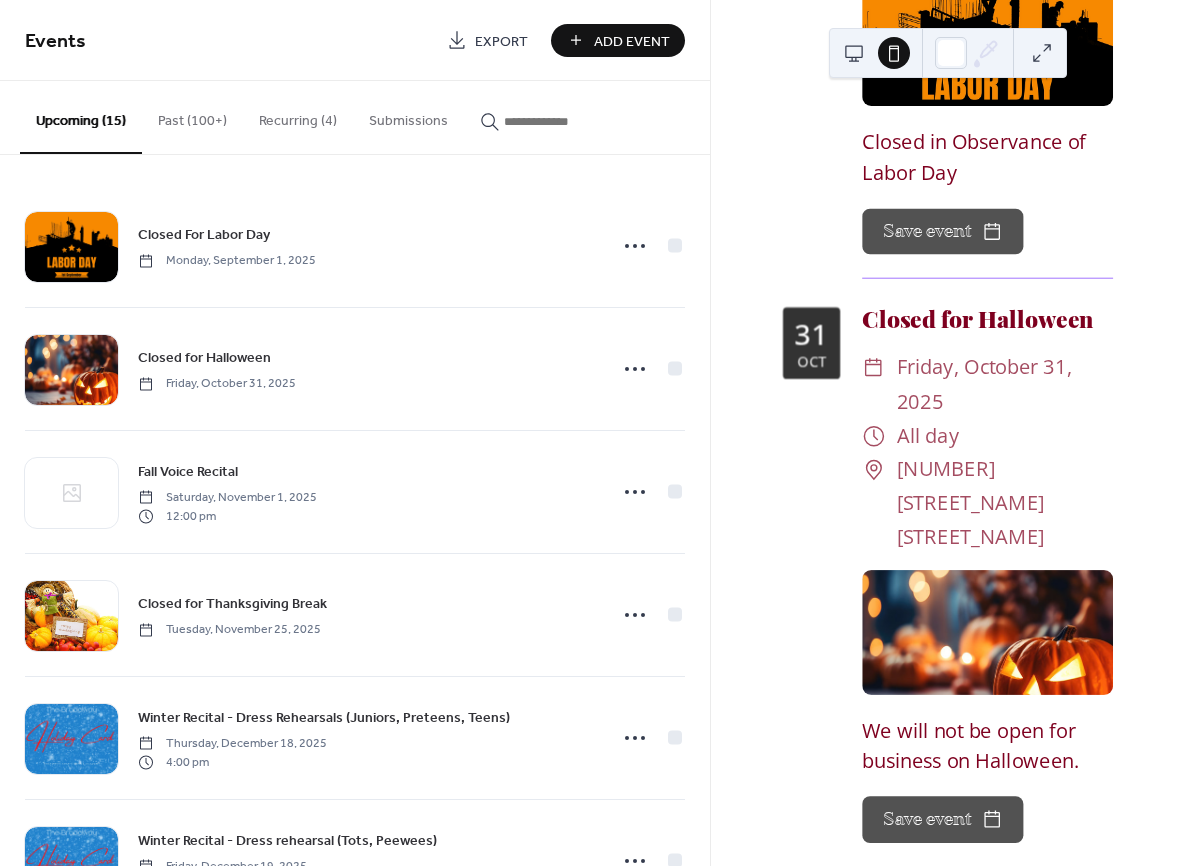 click at bounding box center [854, 53] 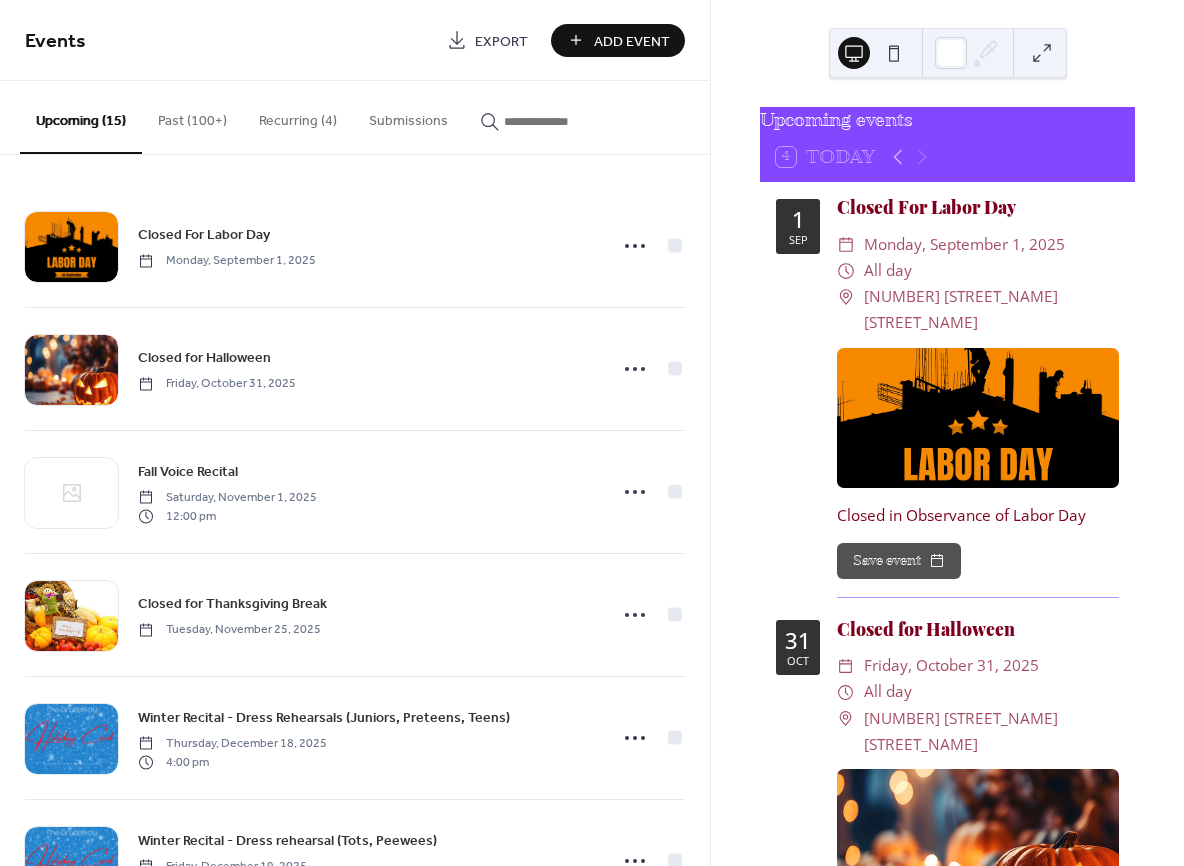 scroll, scrollTop: 0, scrollLeft: 0, axis: both 